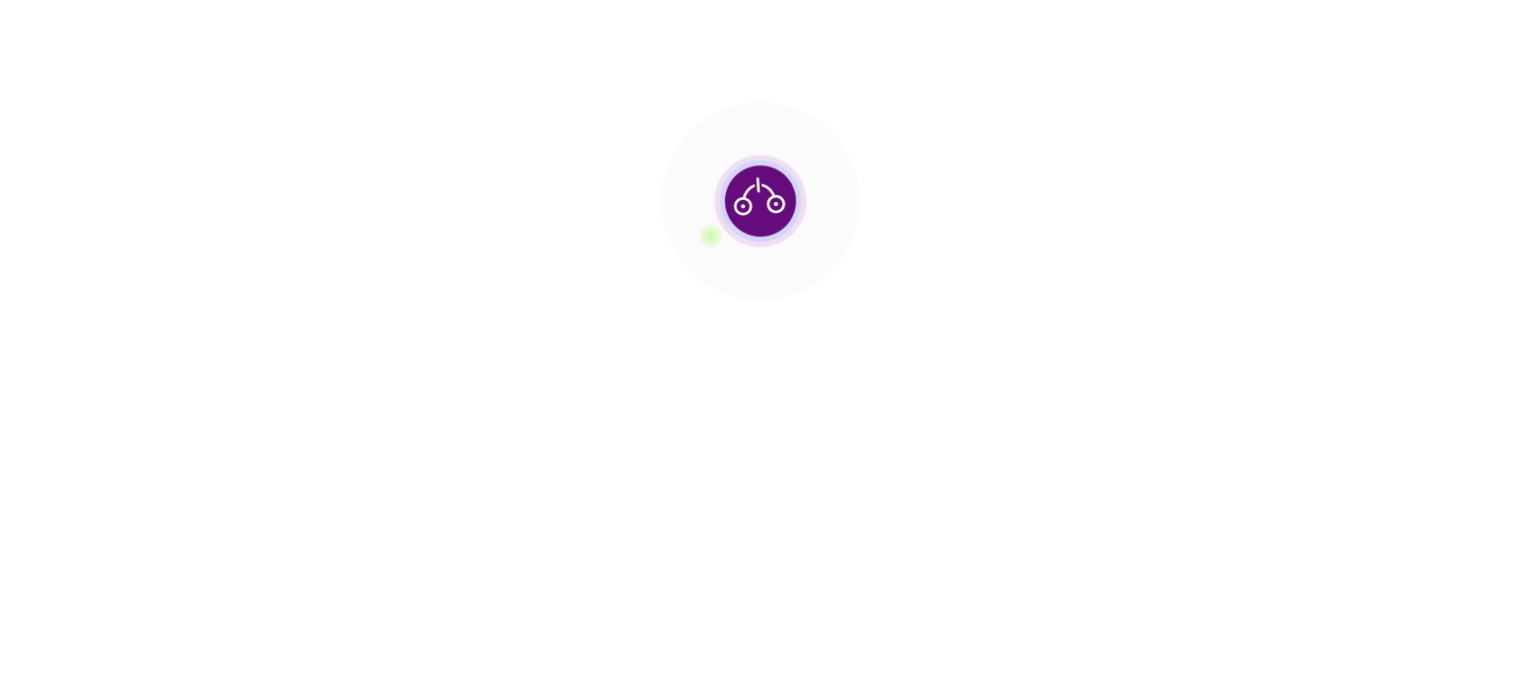 scroll, scrollTop: 0, scrollLeft: 0, axis: both 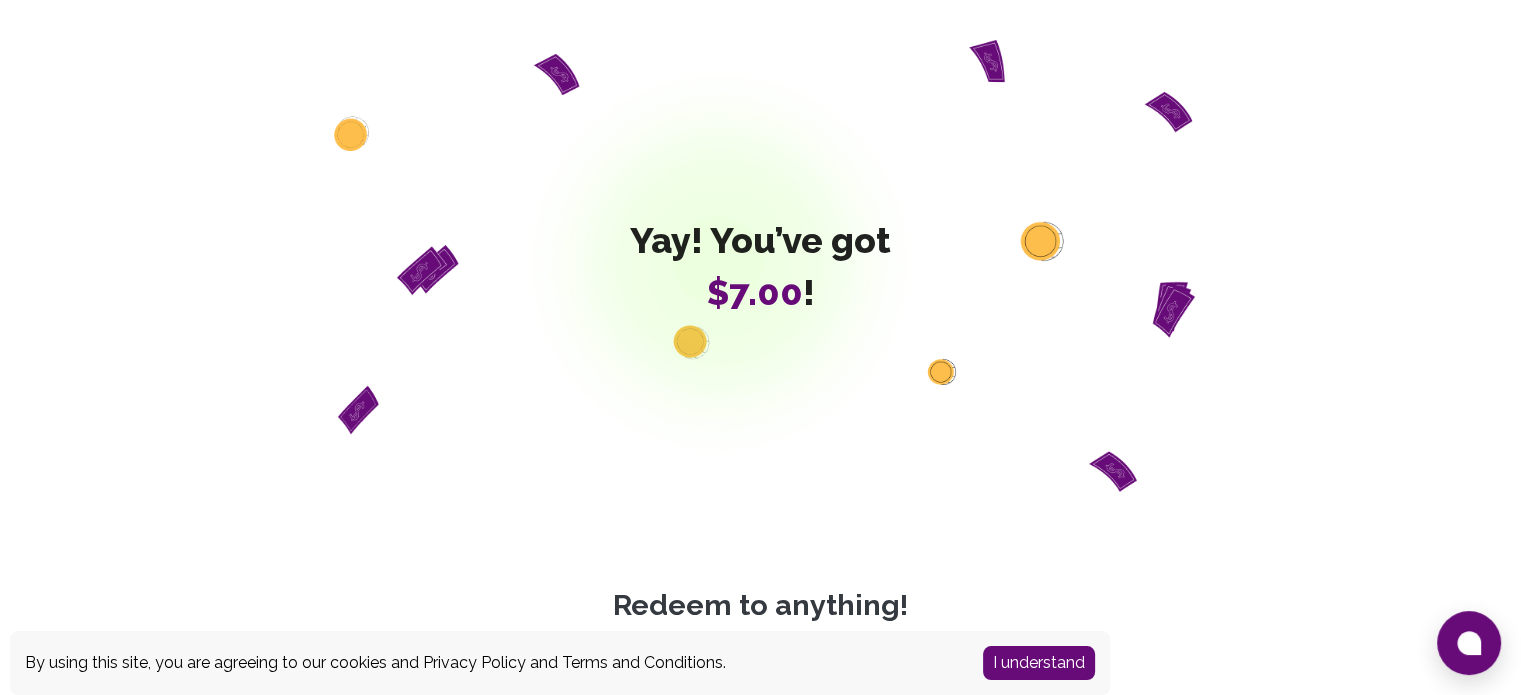 click on "I understand" at bounding box center [1039, 663] 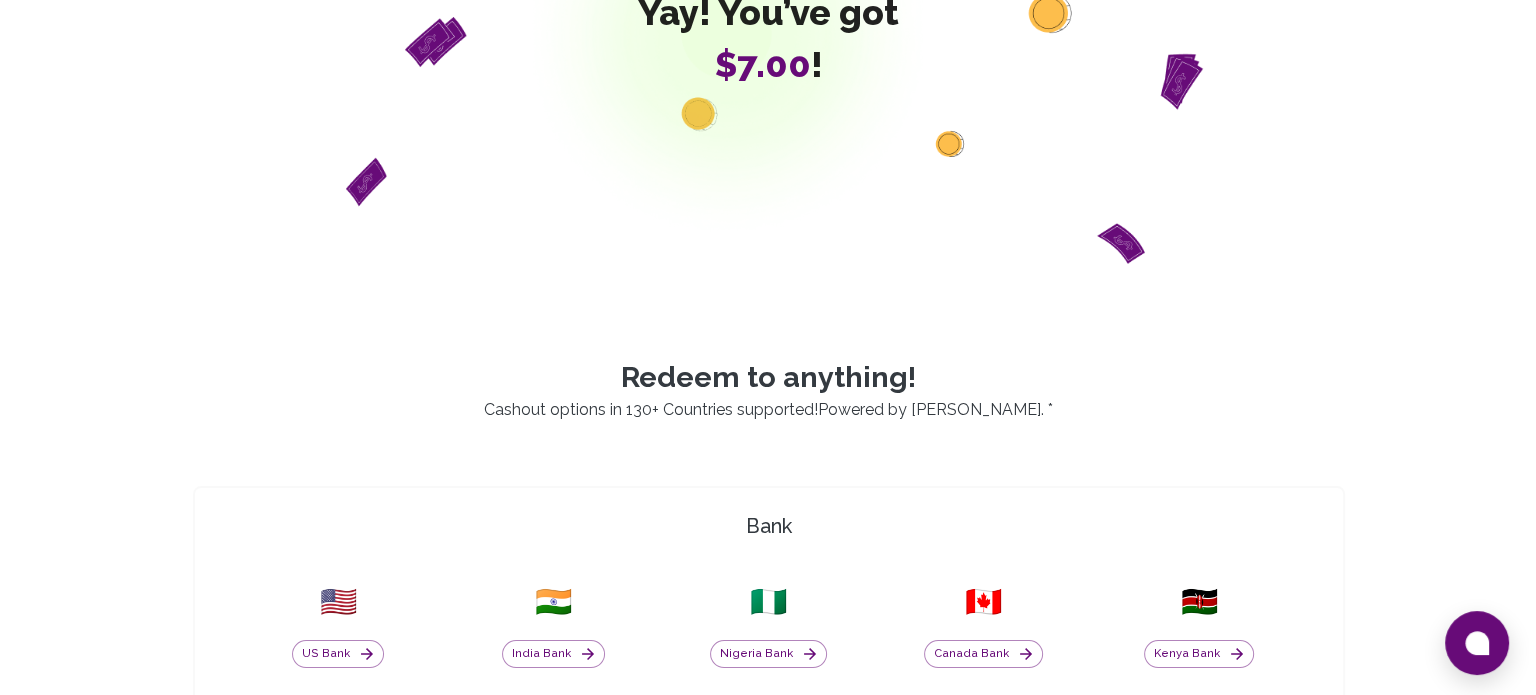 scroll, scrollTop: 540, scrollLeft: 0, axis: vertical 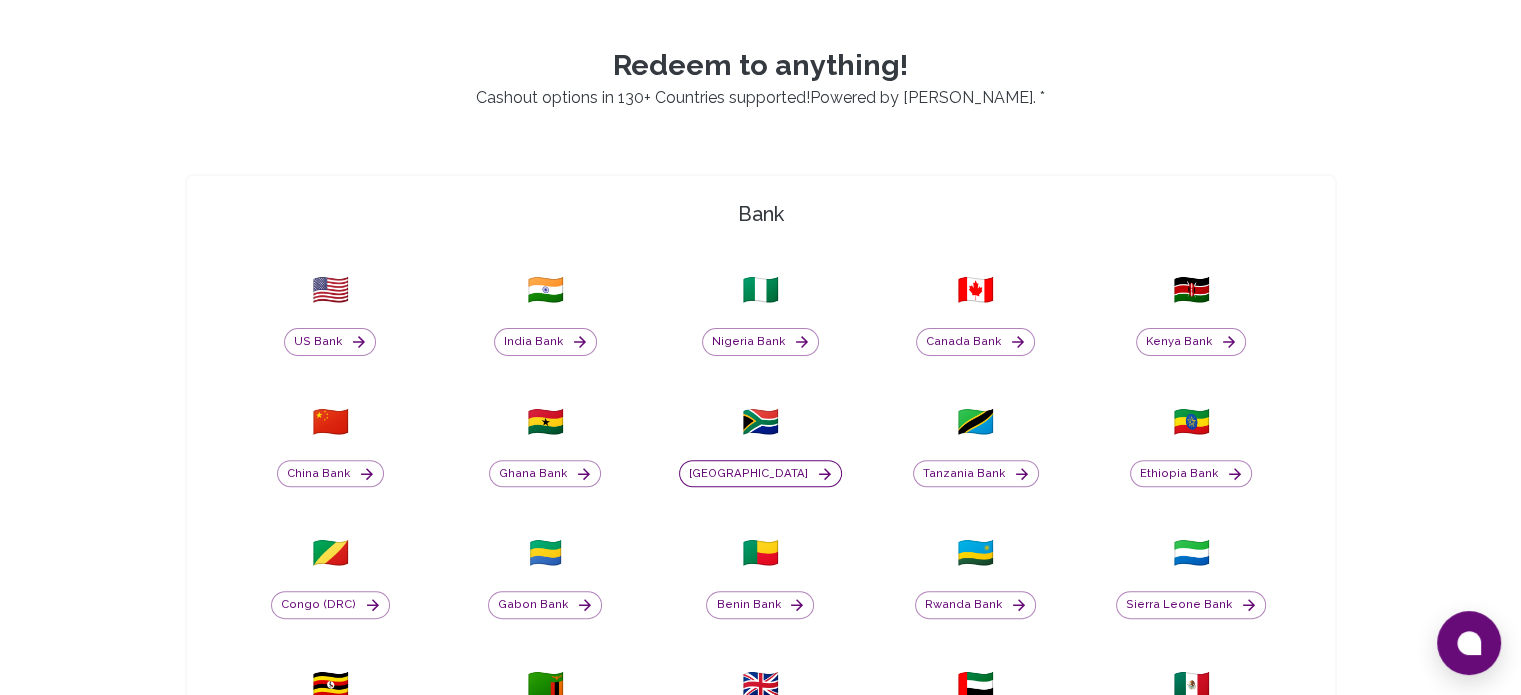 click on "[GEOGRAPHIC_DATA]" at bounding box center (760, 474) 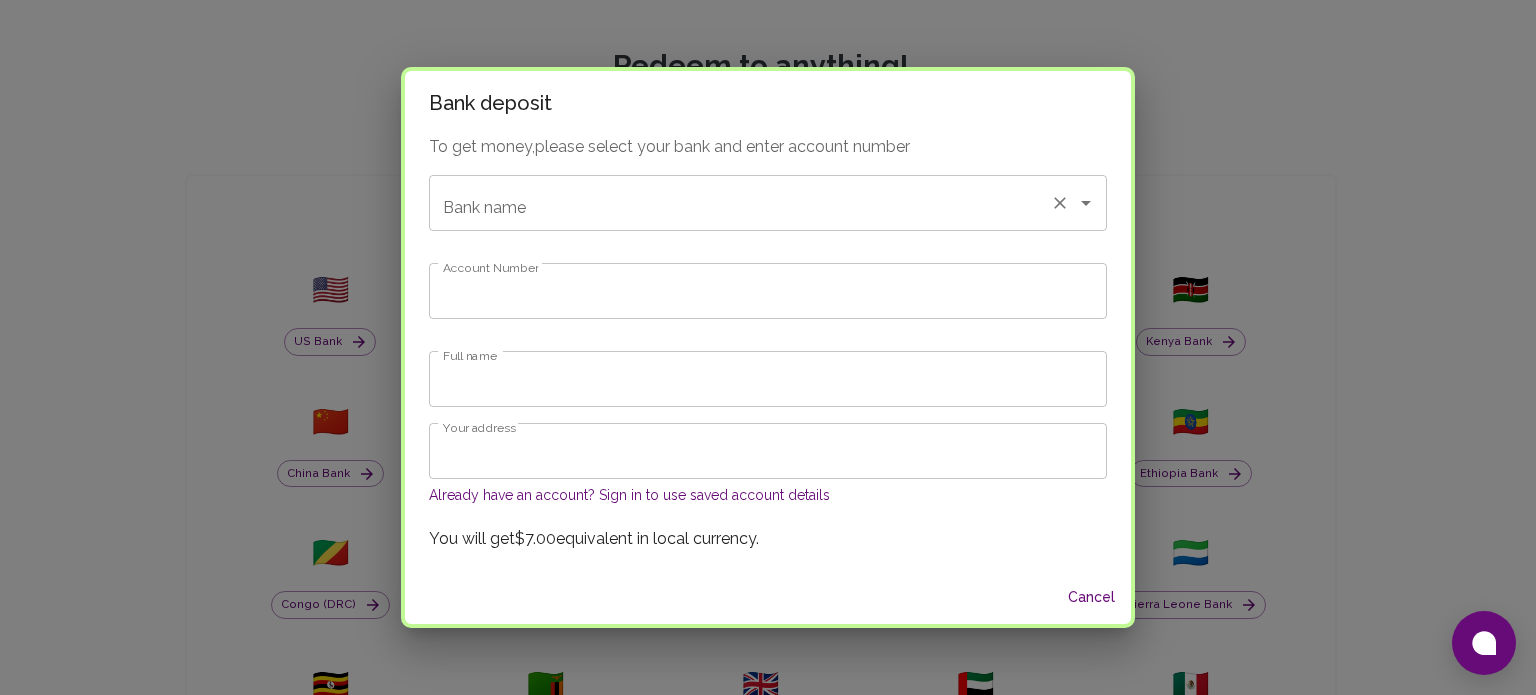 click on "Bank name" at bounding box center (740, 203) 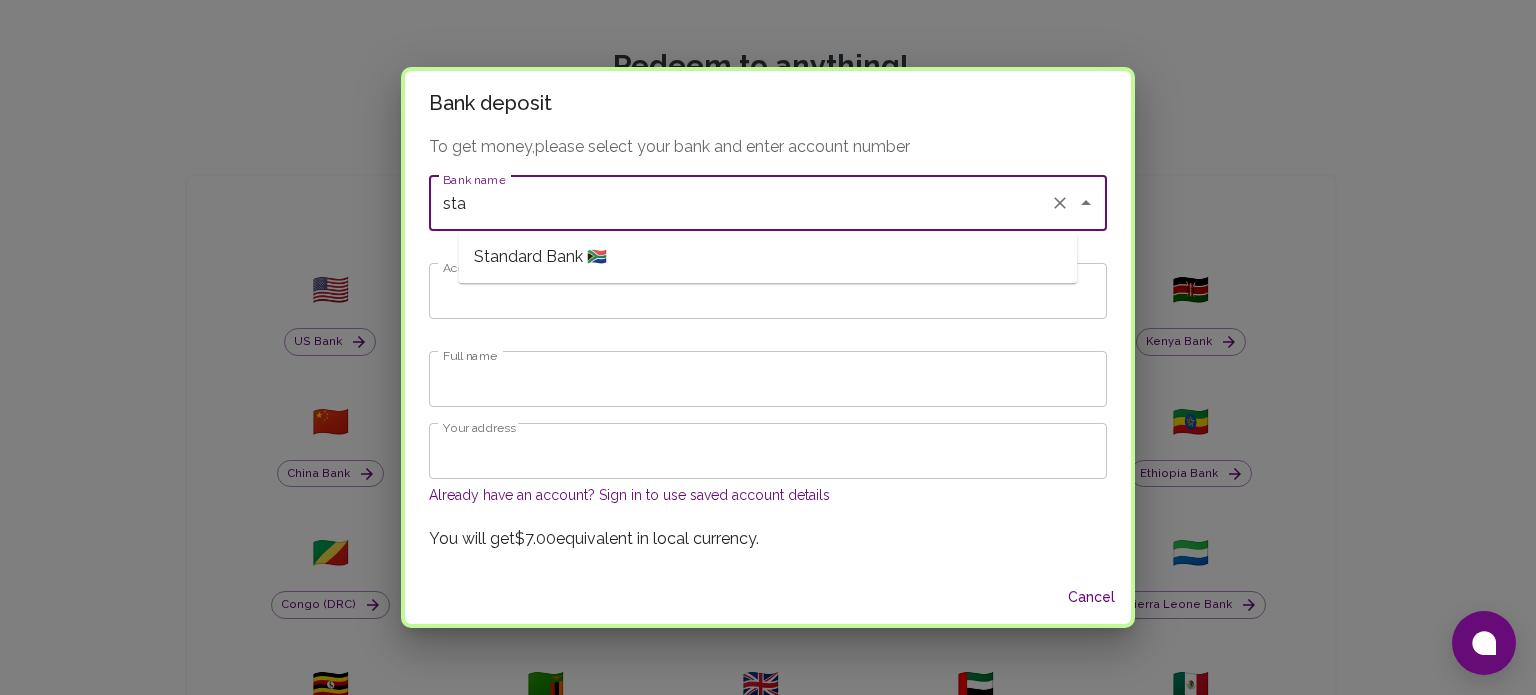 click on "Standard Bank 🇿🇦" at bounding box center [767, 257] 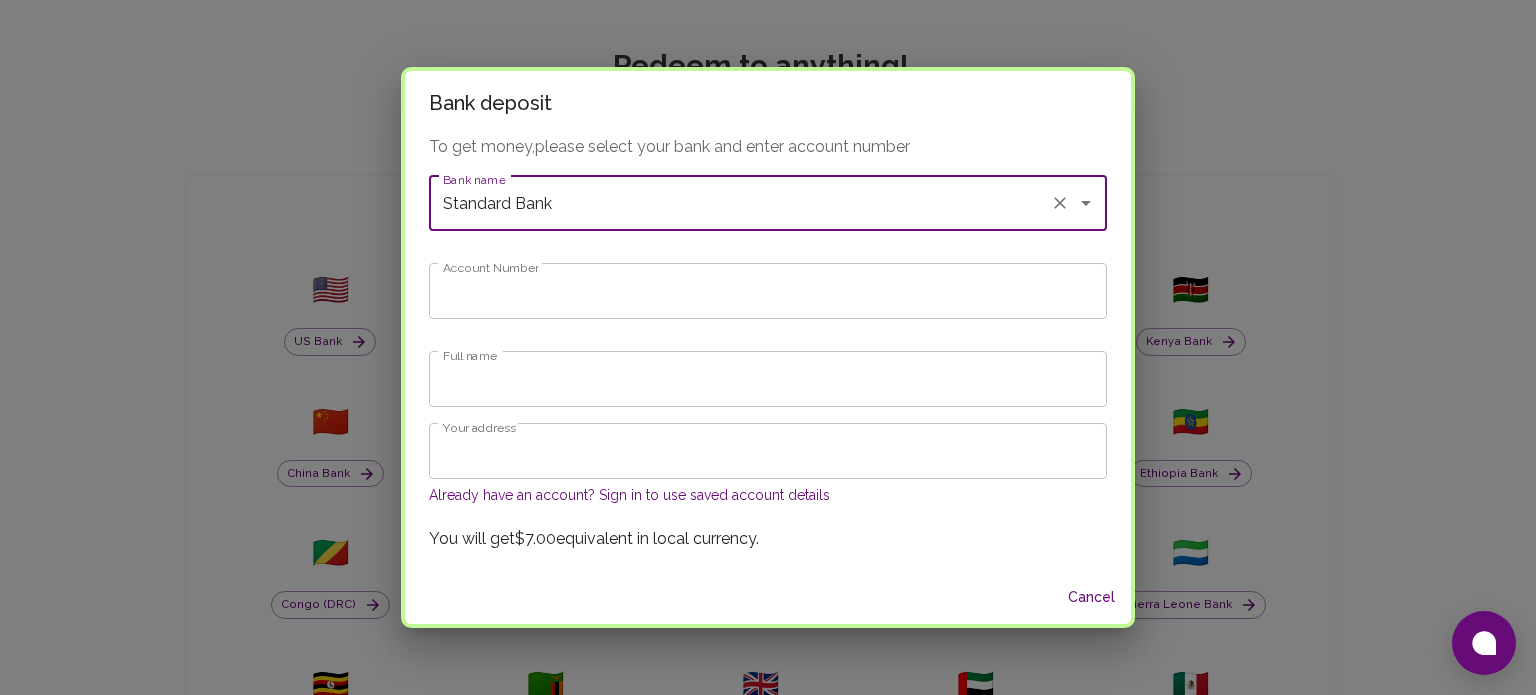 type on "Standard Bank" 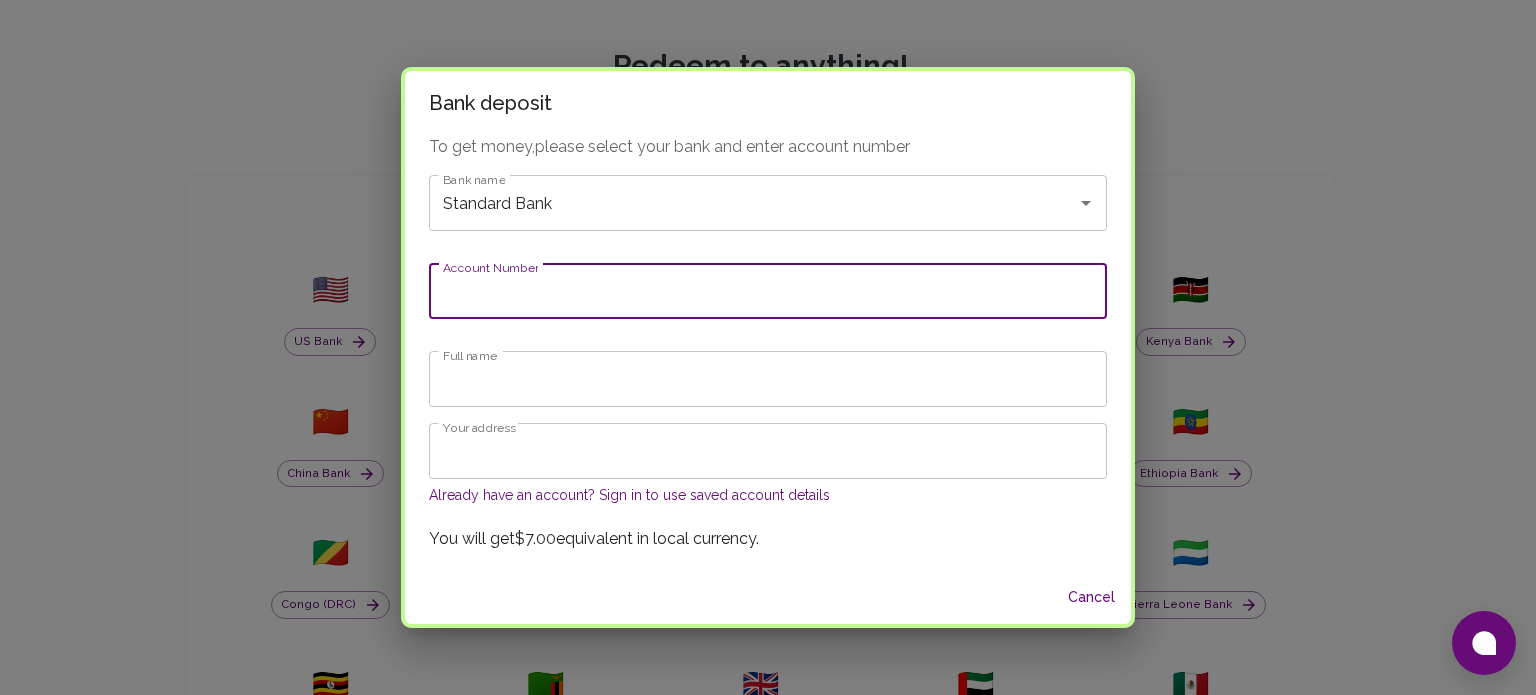 click on "Account Number" at bounding box center (768, 291) 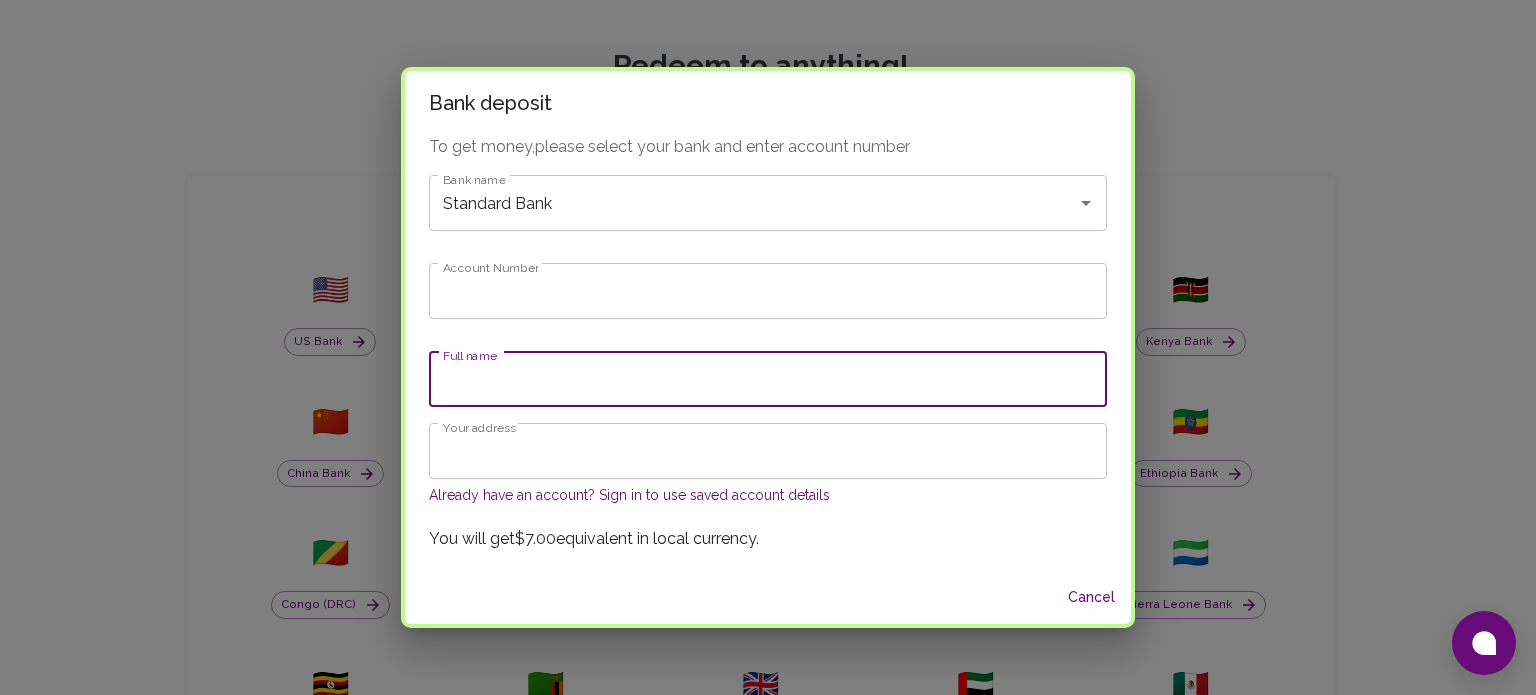click on "Full name" at bounding box center [768, 379] 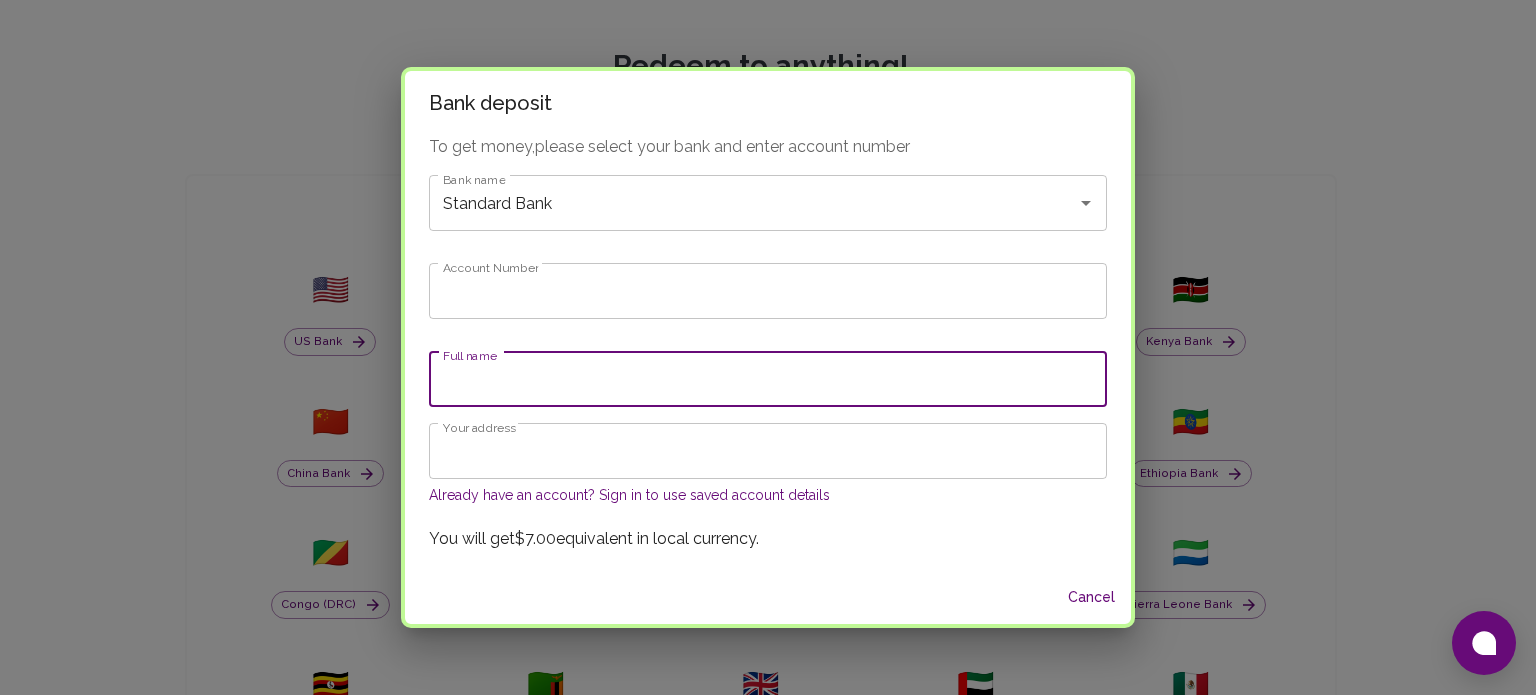 type on "[PERSON_NAME]" 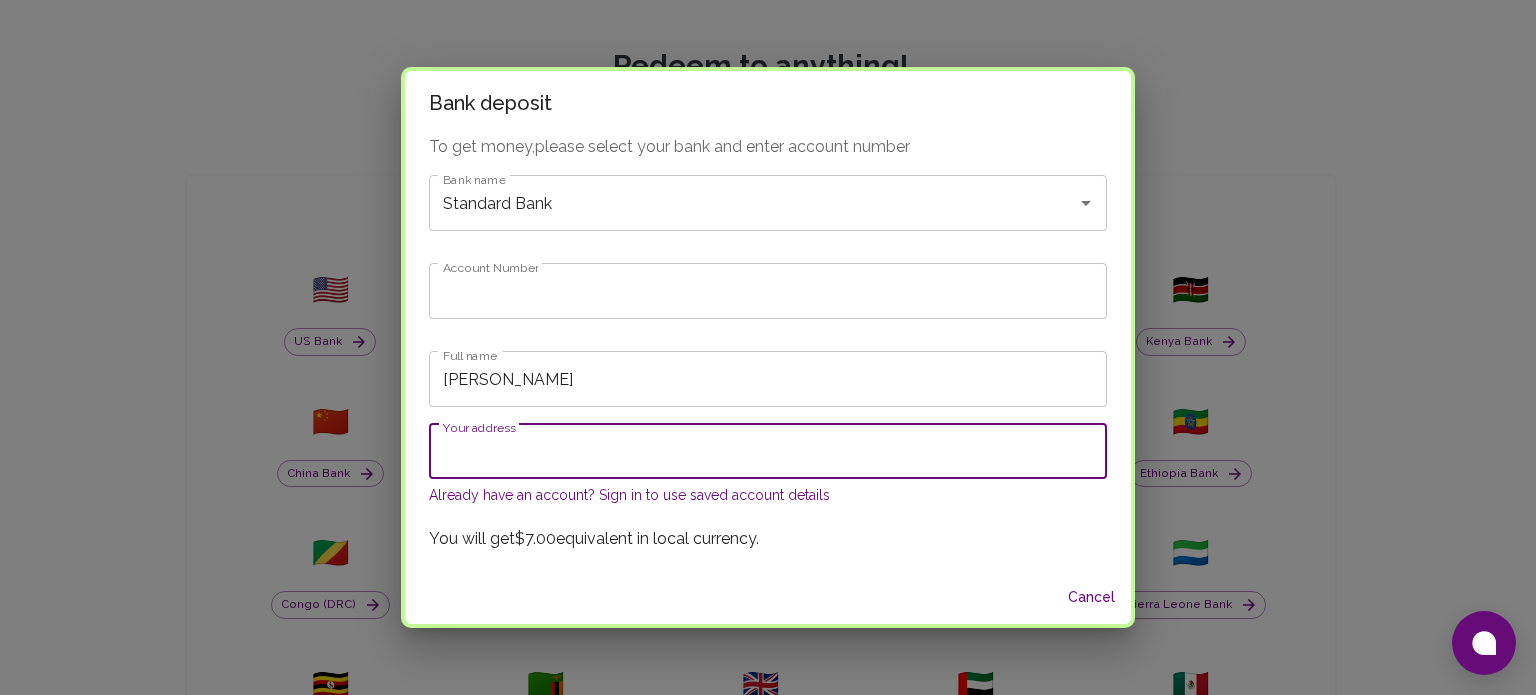 click on "Your address" at bounding box center (768, 451) 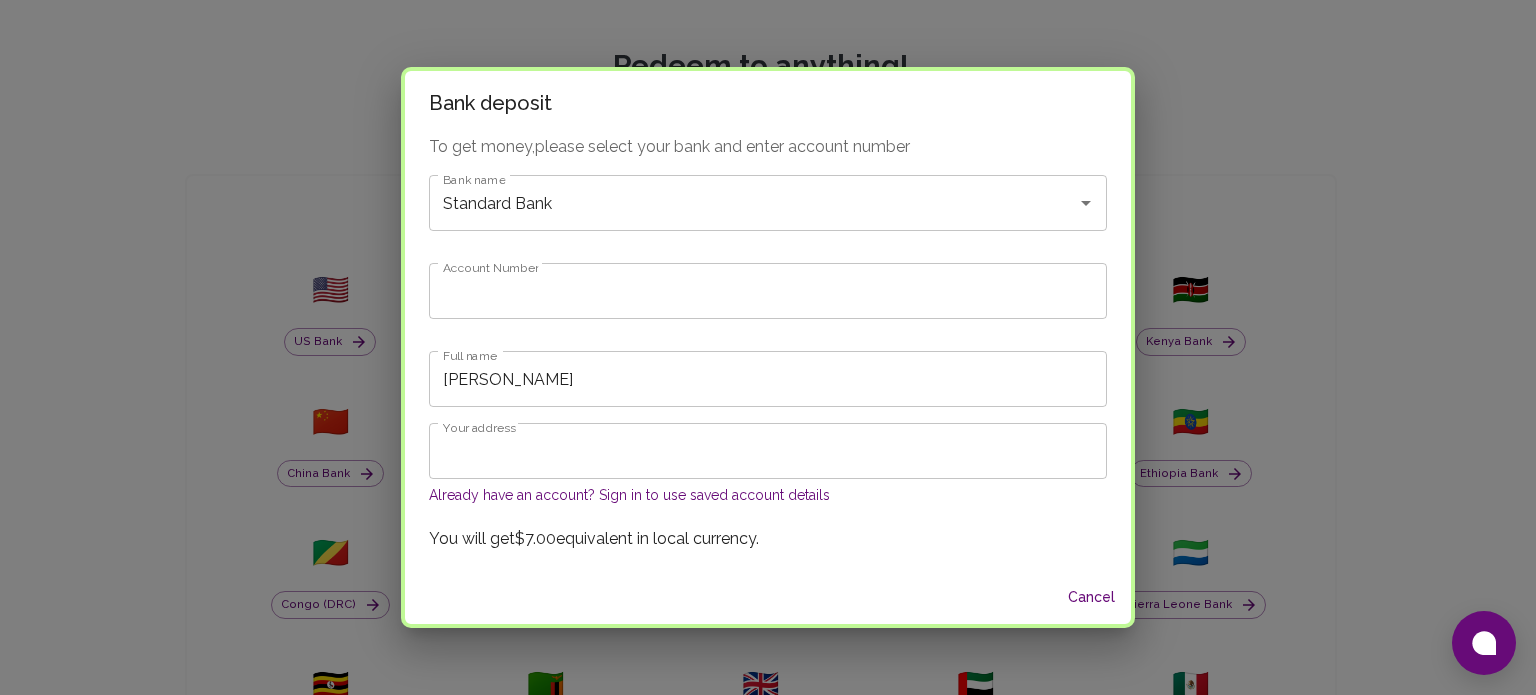 click on "To get money,  please select your bank and enter account number Bank name Standard Bank Bank name Account Number Account Number Full name [PERSON_NAME] Full name Your address Your address Already have an account? Sign in to use saved account details You will get  $7.00  equivalent in local currency." at bounding box center (768, 353) 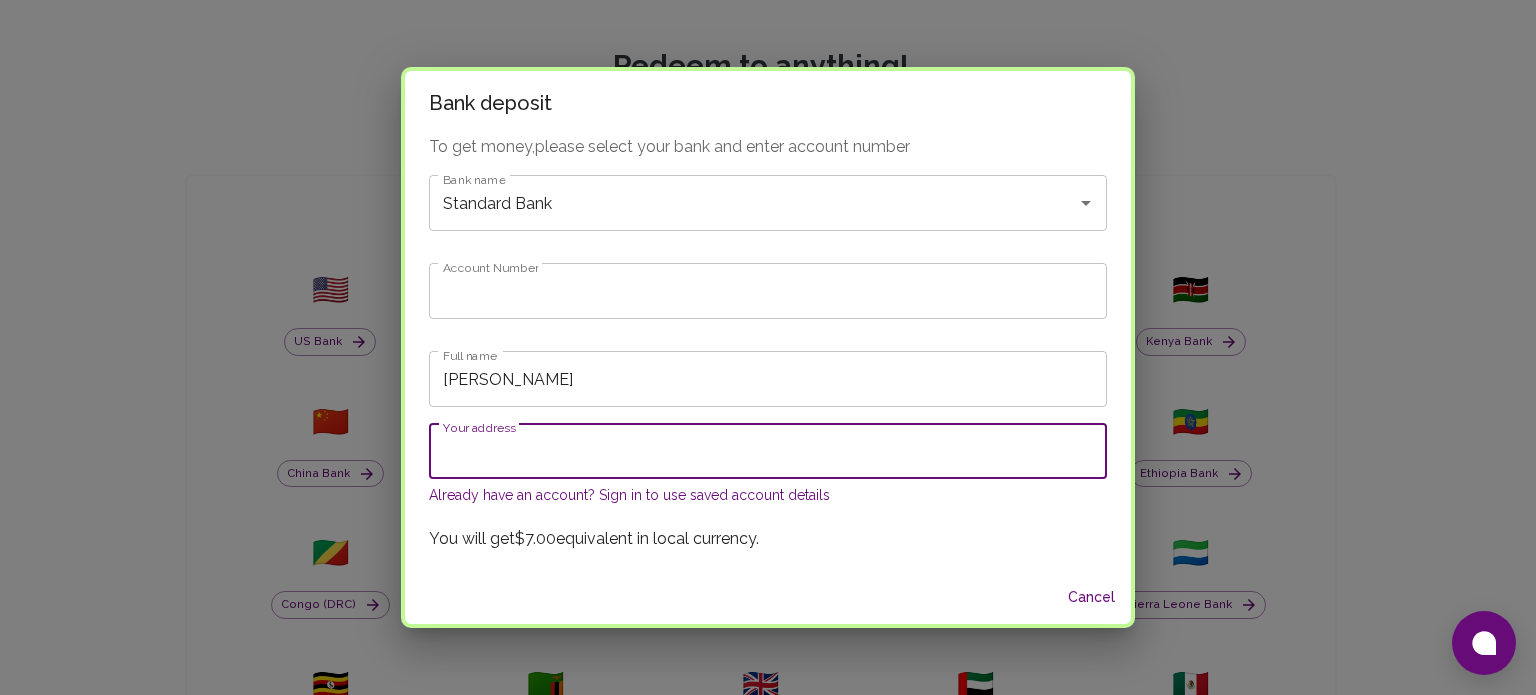 click on "Your address" at bounding box center [768, 451] 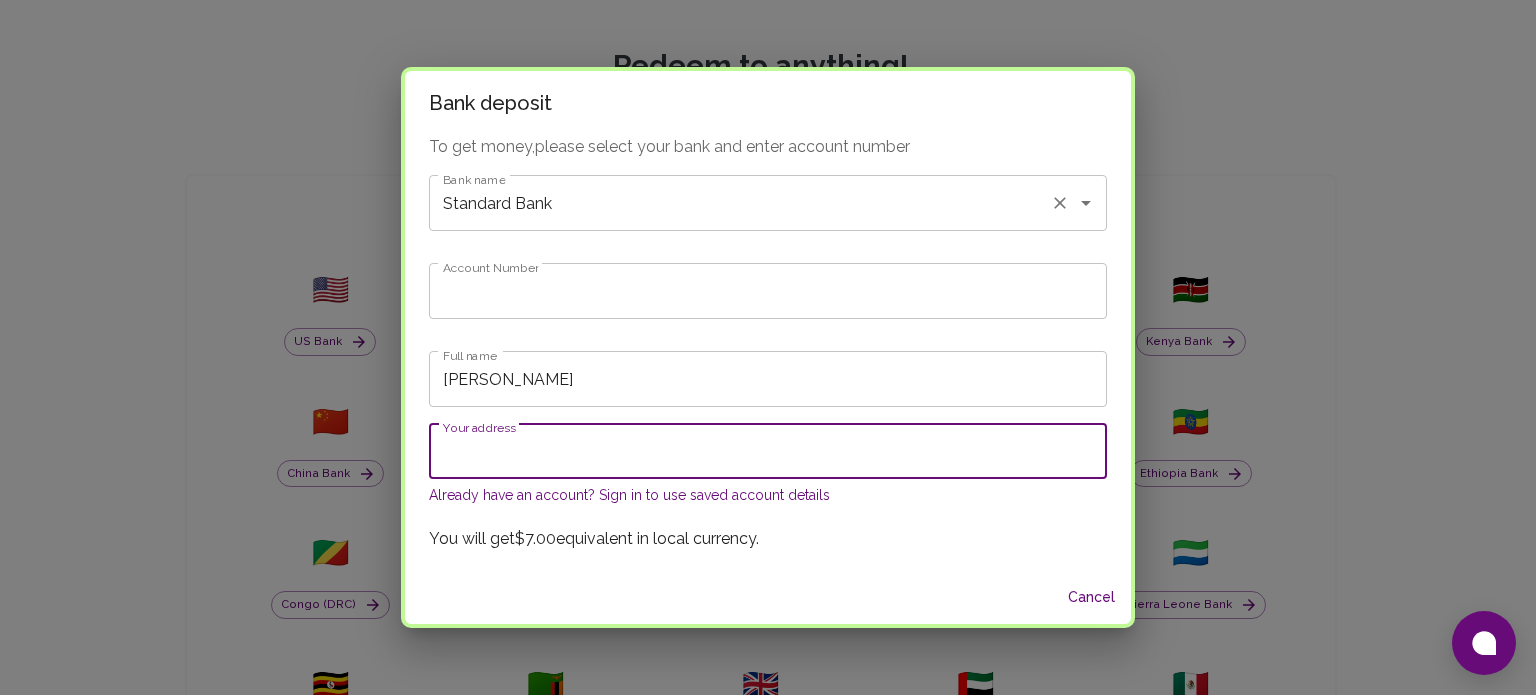 type on "[STREET_ADDRESS][PERSON_NAME]" 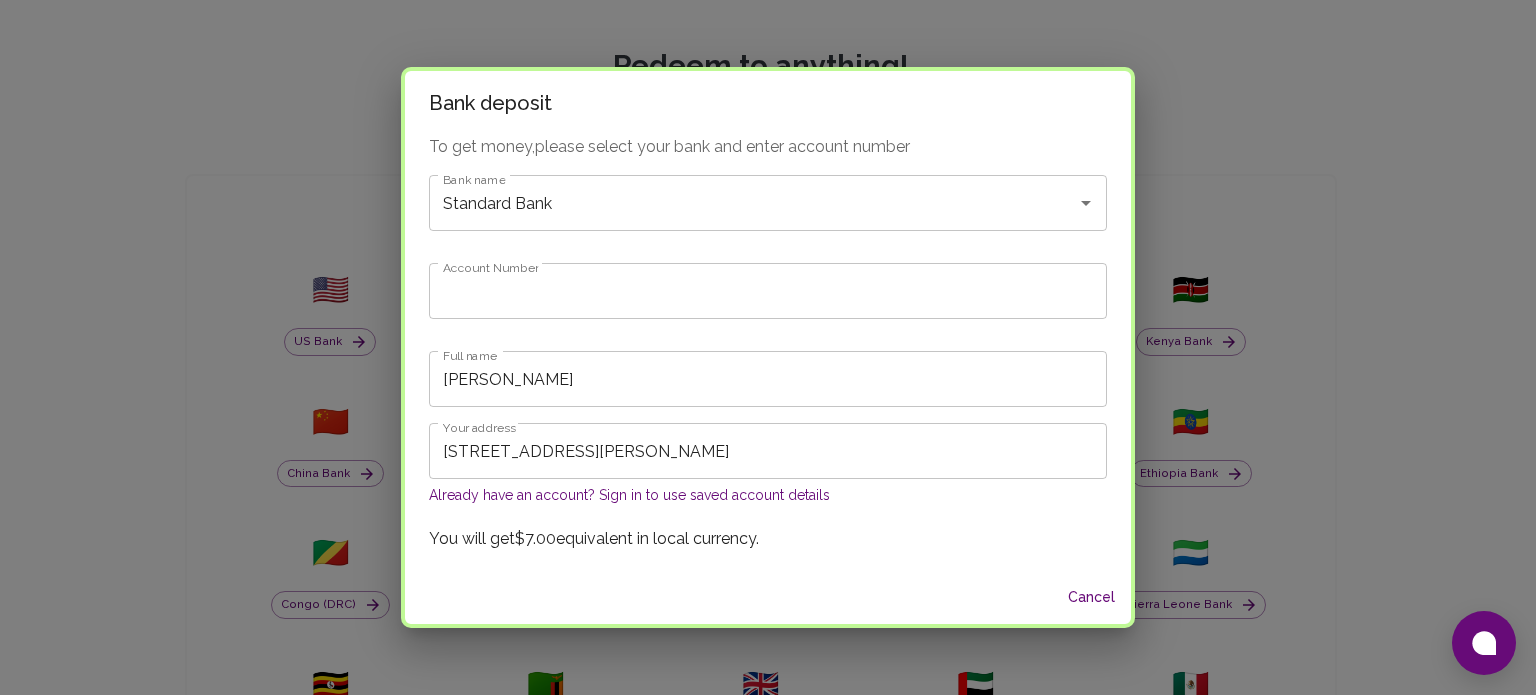 drag, startPoint x: 542, startPoint y: 275, endPoint x: 544, endPoint y: 294, distance: 19.104973 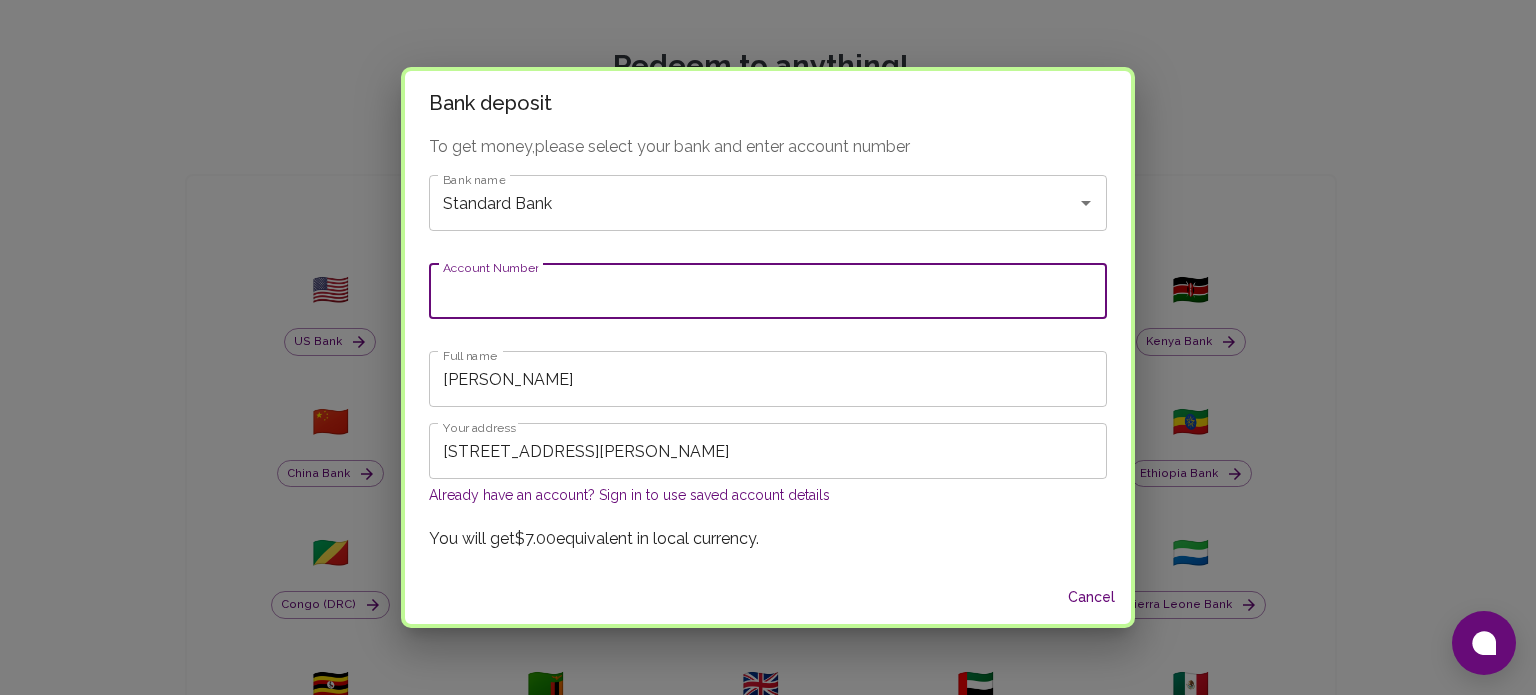 click on "Account Number" at bounding box center [768, 291] 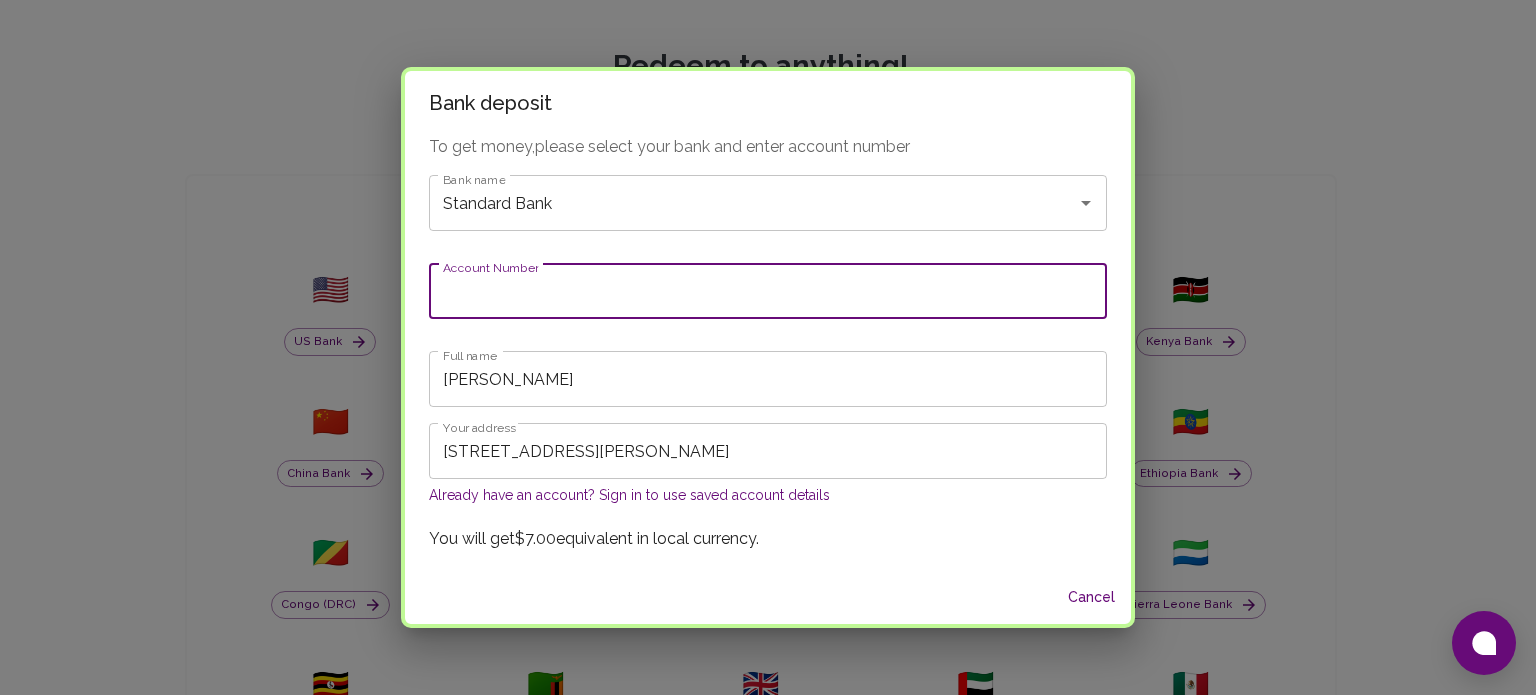 paste on ": 10 20 679 808 1" 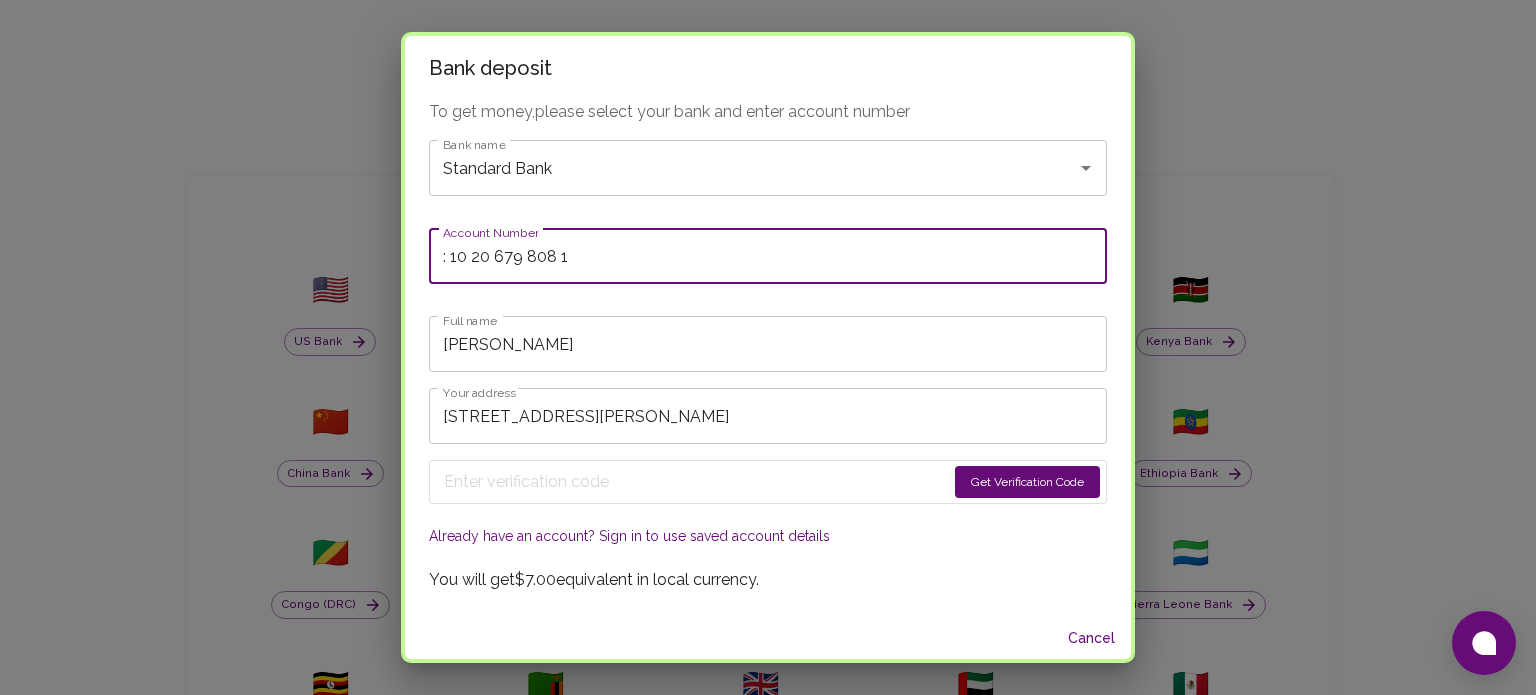 click on ": 10 20 679 808 1" at bounding box center (768, 256) 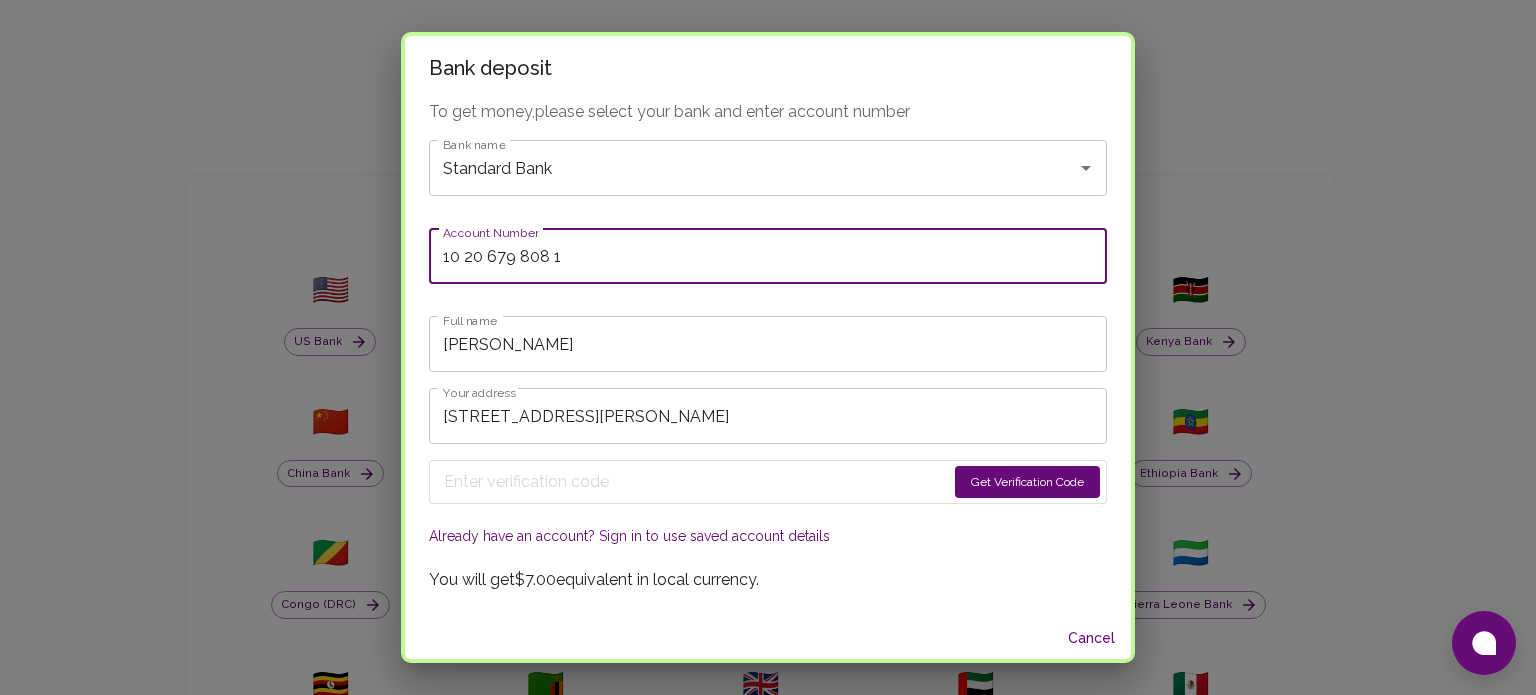 click on "10 20 679 808 1" at bounding box center (768, 256) 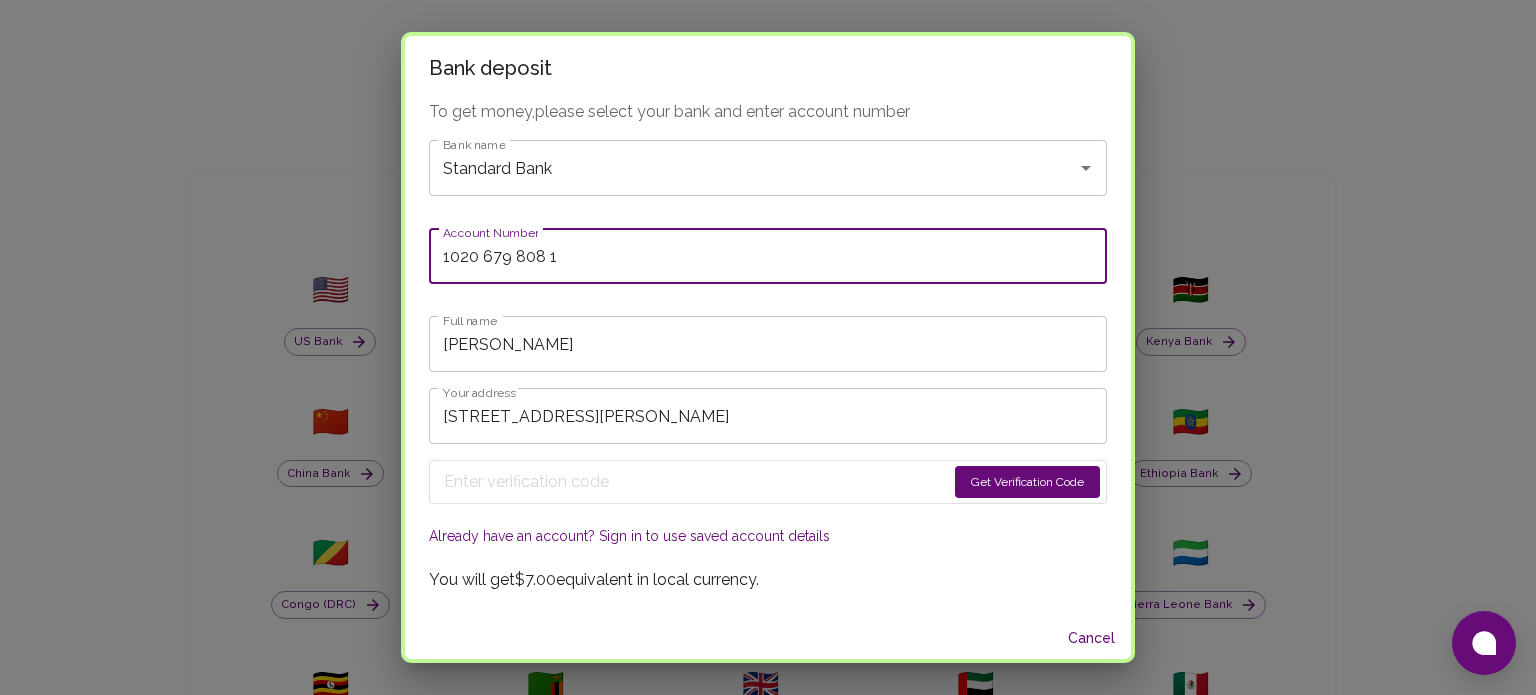 click on "1020 679 808 1" at bounding box center (768, 256) 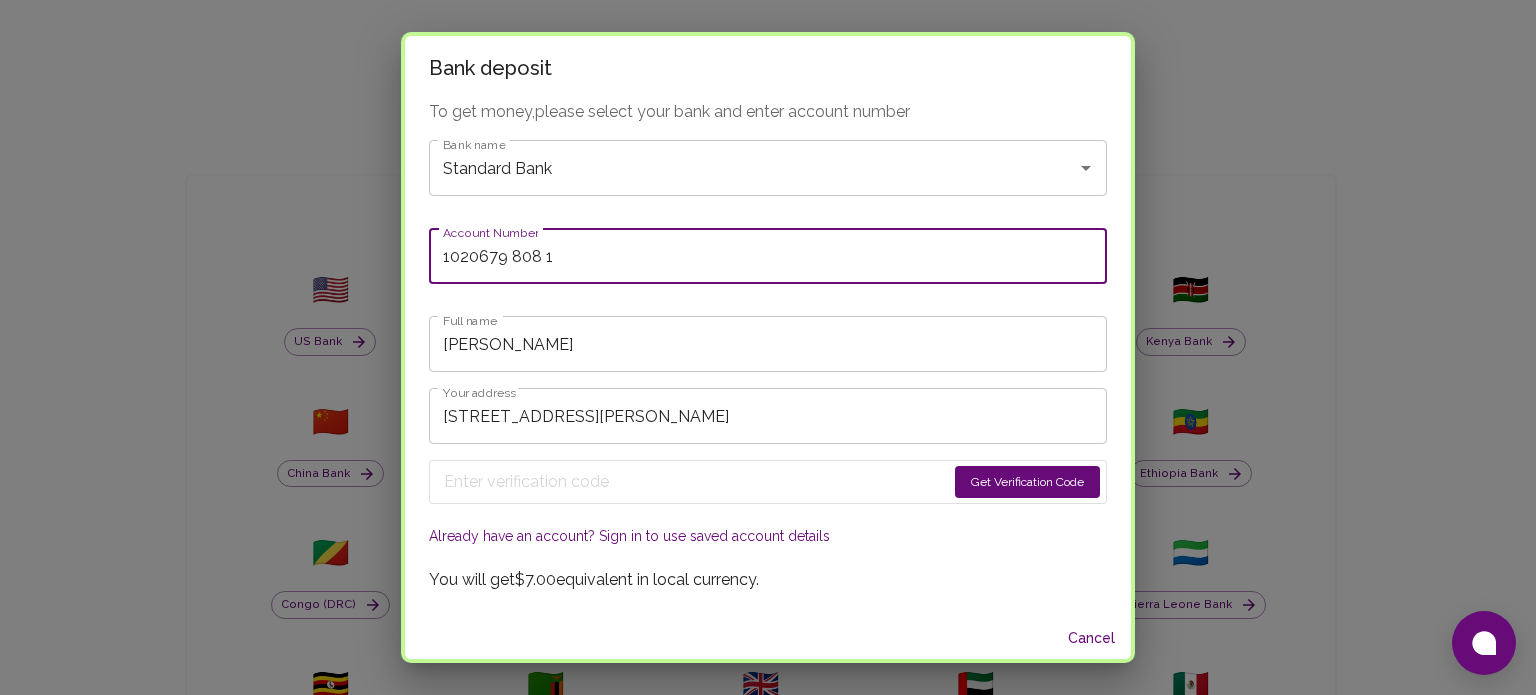 click on "1020679 808 1" at bounding box center [768, 256] 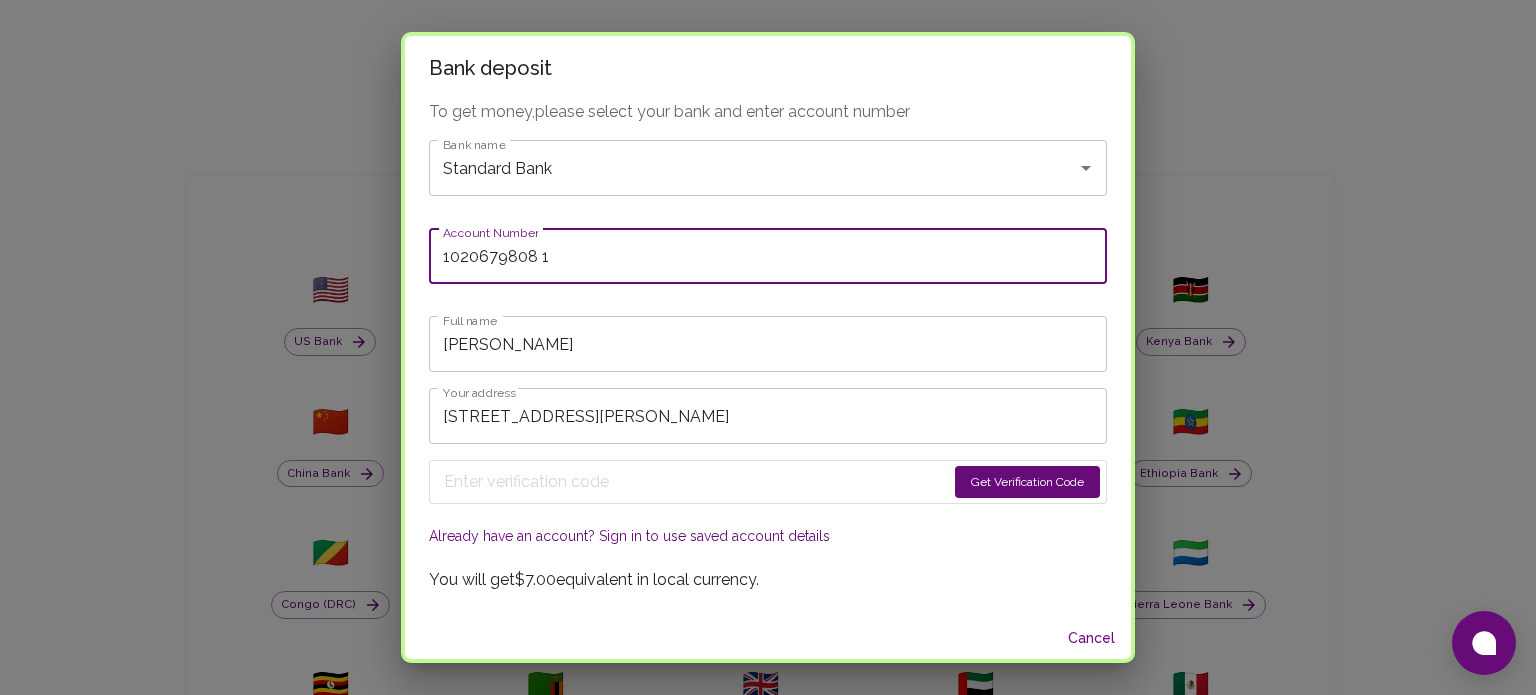scroll, scrollTop: 4, scrollLeft: 0, axis: vertical 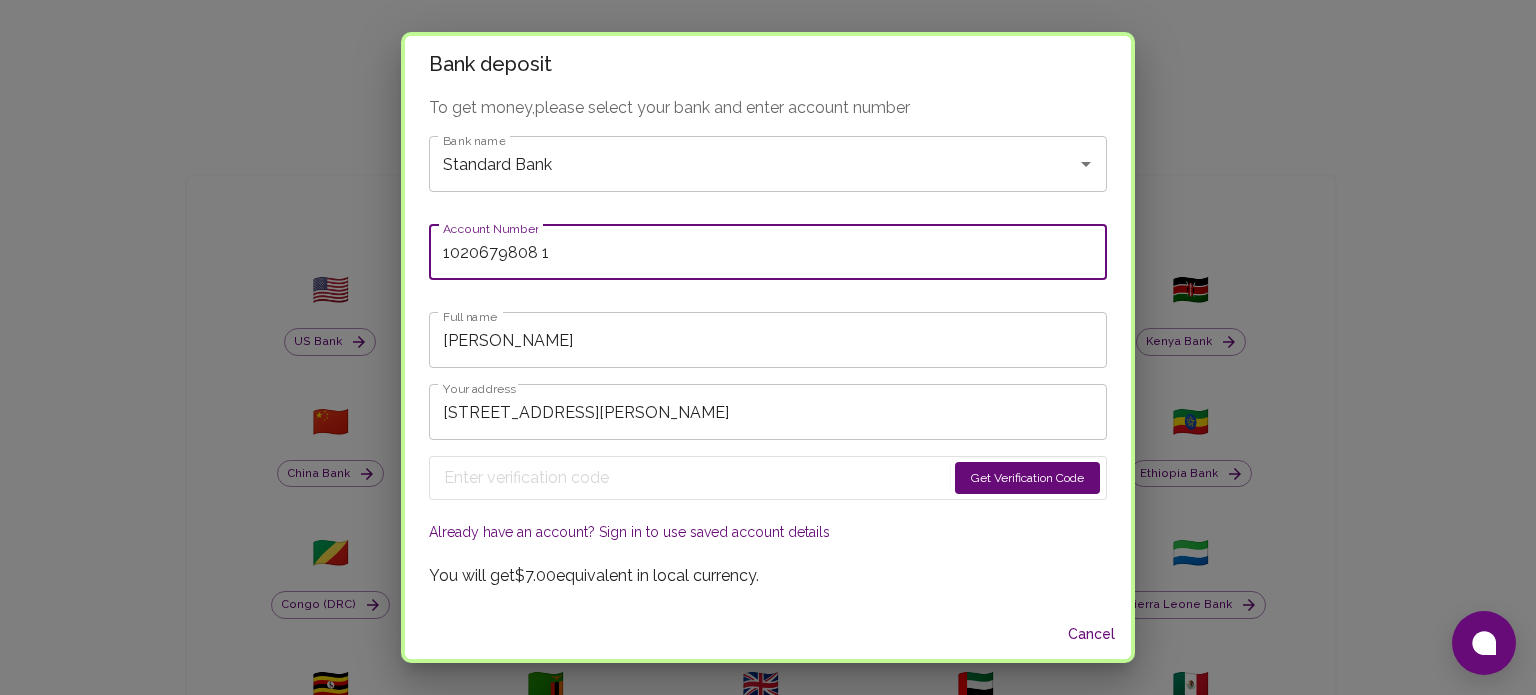 type on "1020679808 1" 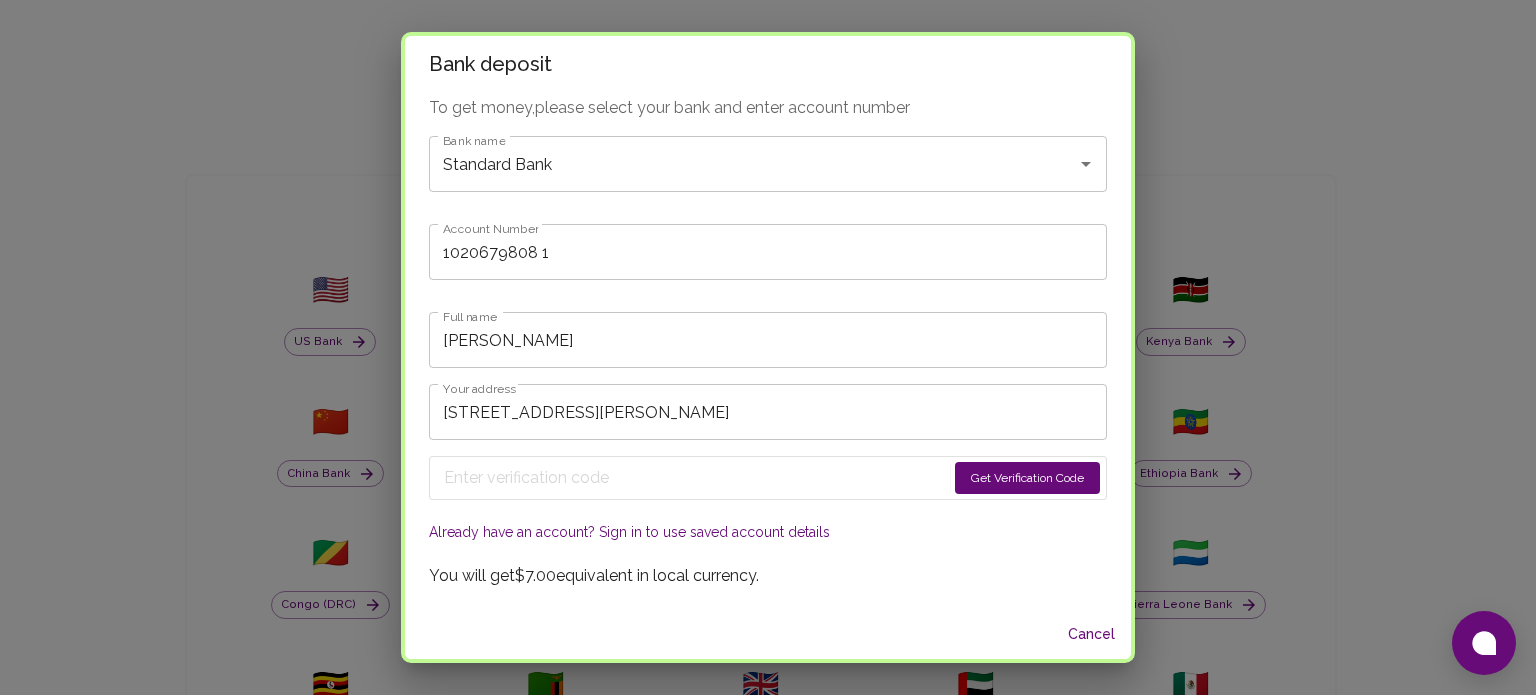 click on "Get Verification Code" at bounding box center [1027, 478] 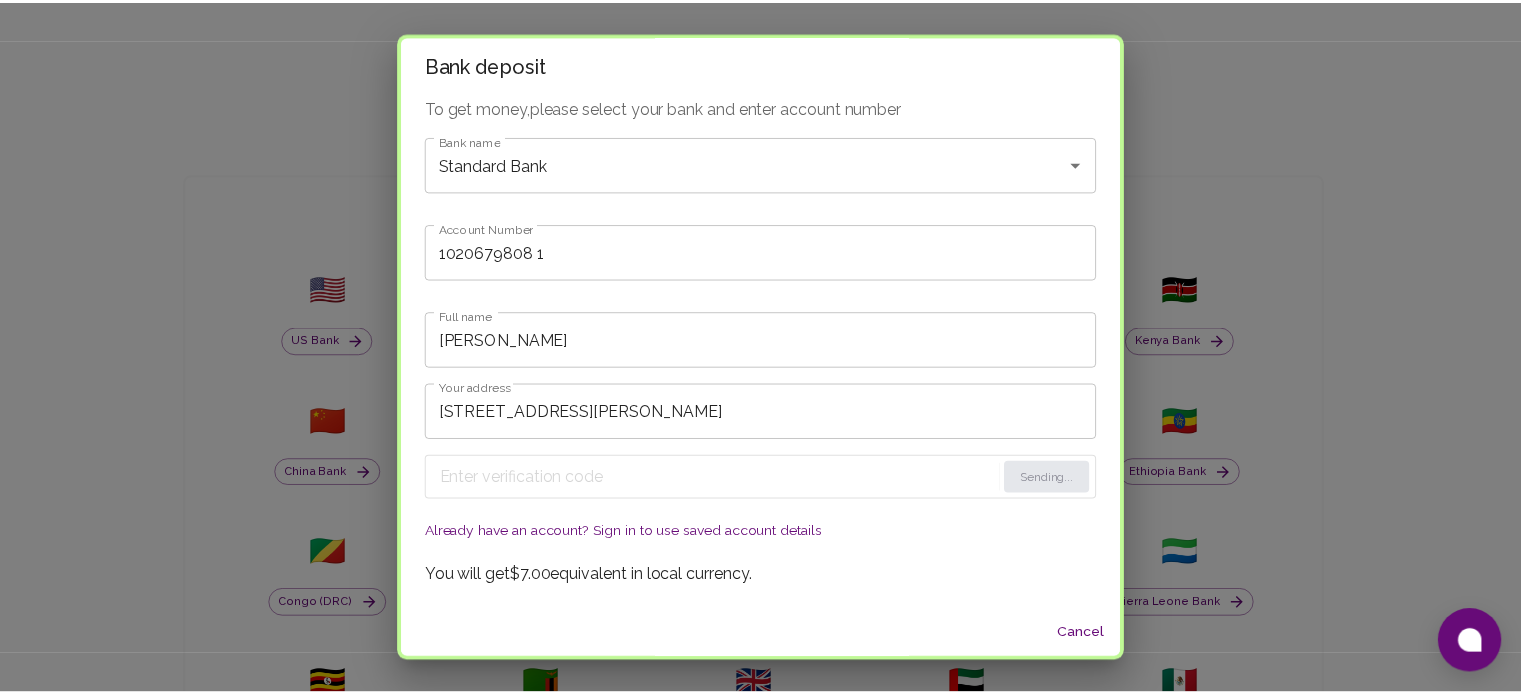 scroll, scrollTop: 0, scrollLeft: 0, axis: both 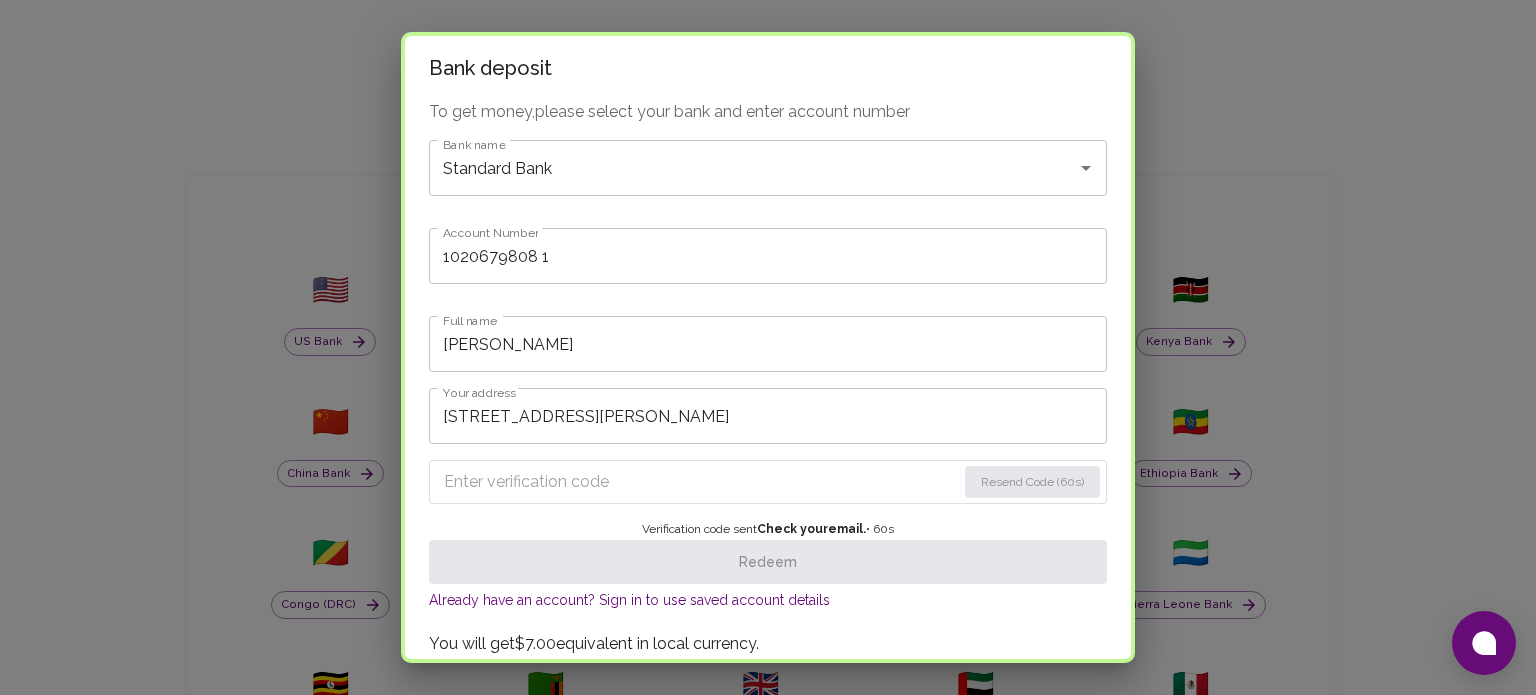 click at bounding box center [700, 482] 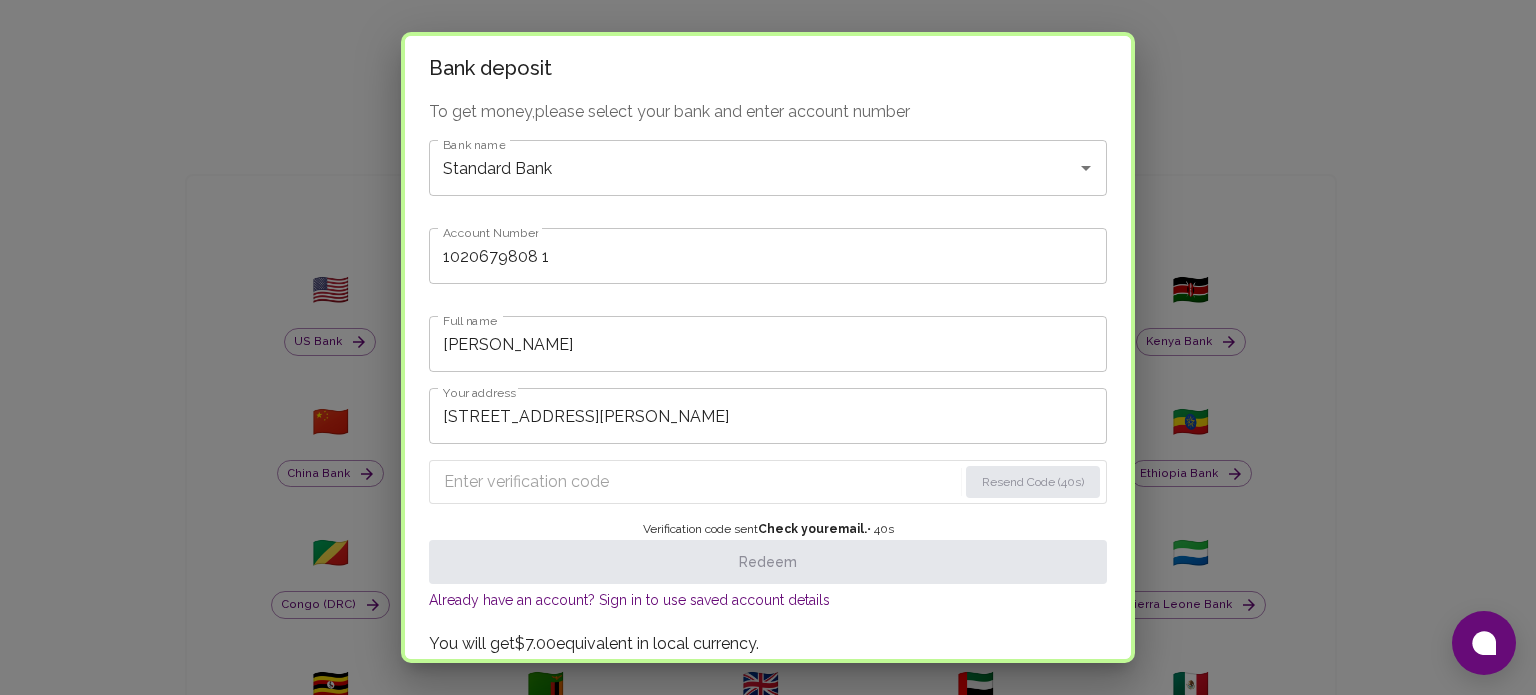 click at bounding box center [700, 482] 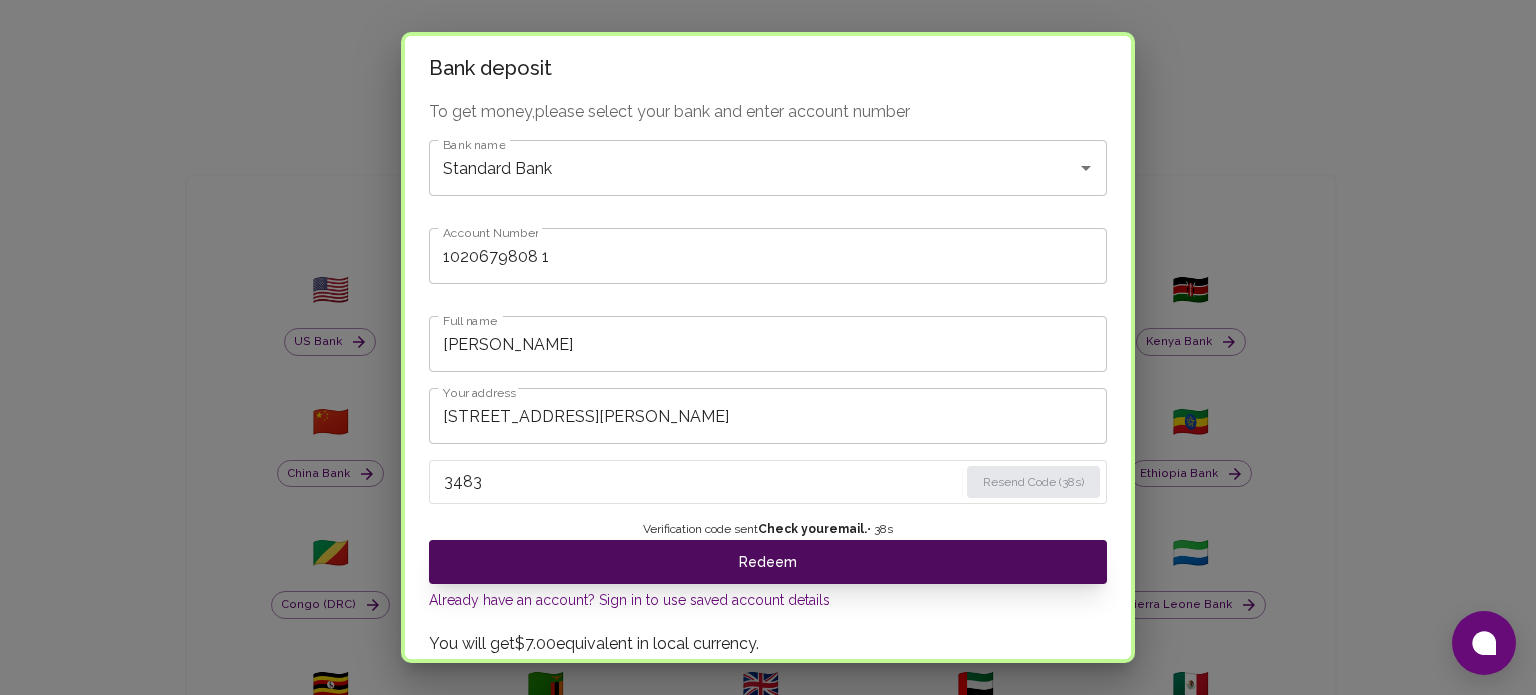 type on "3483" 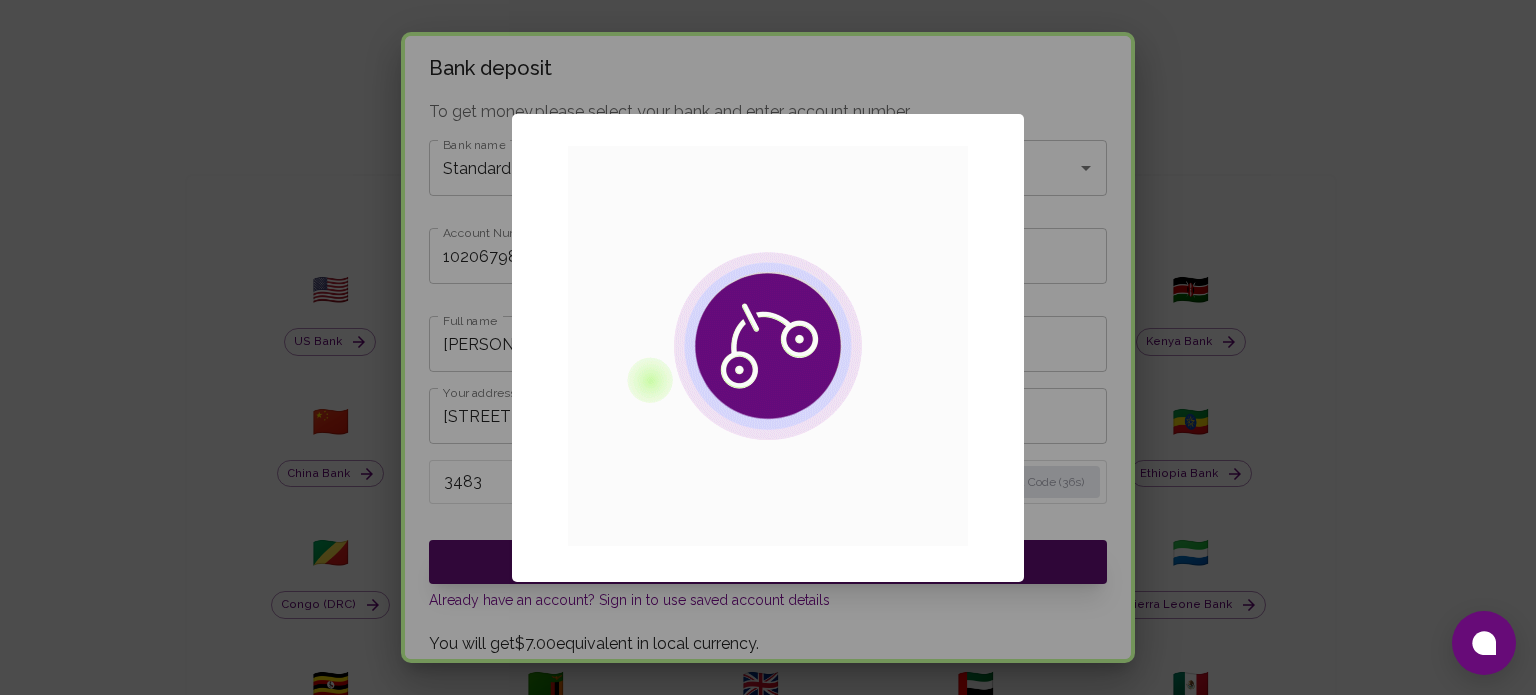 type 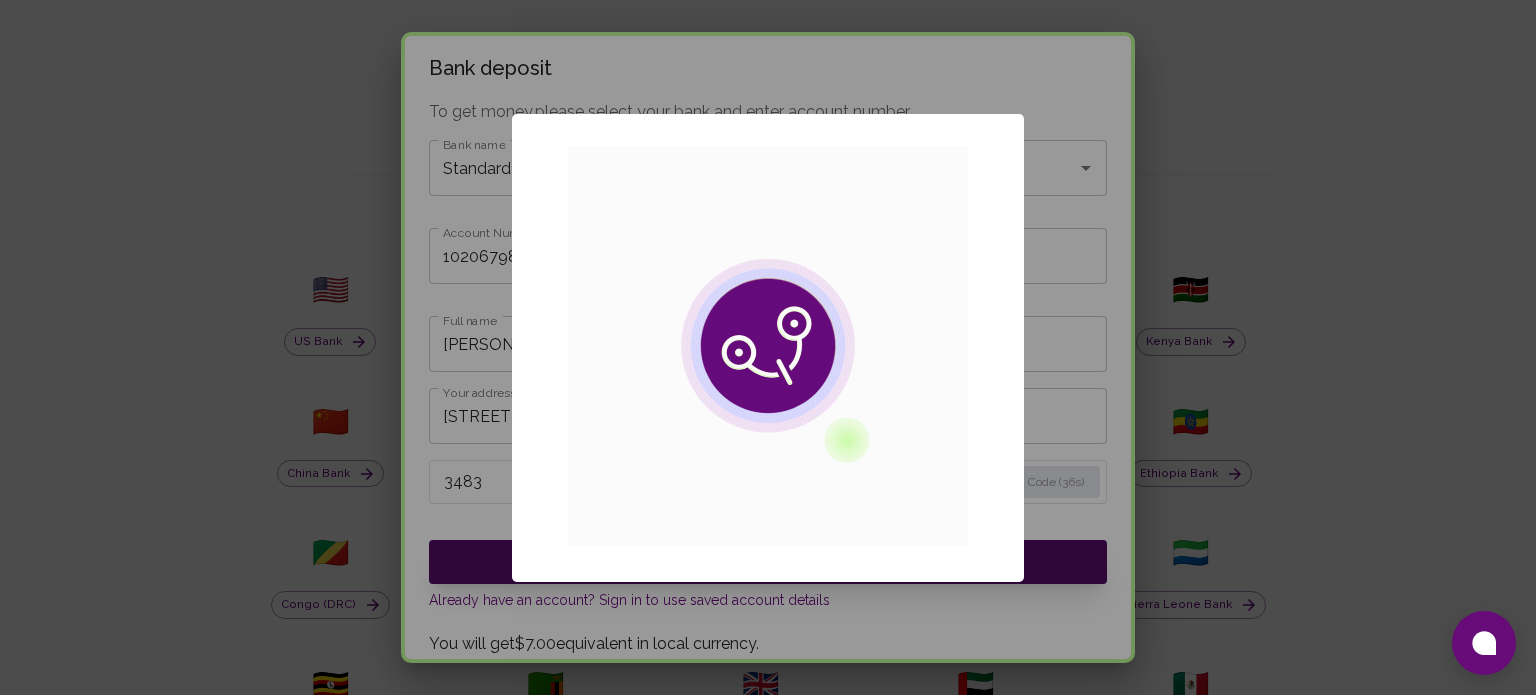 type 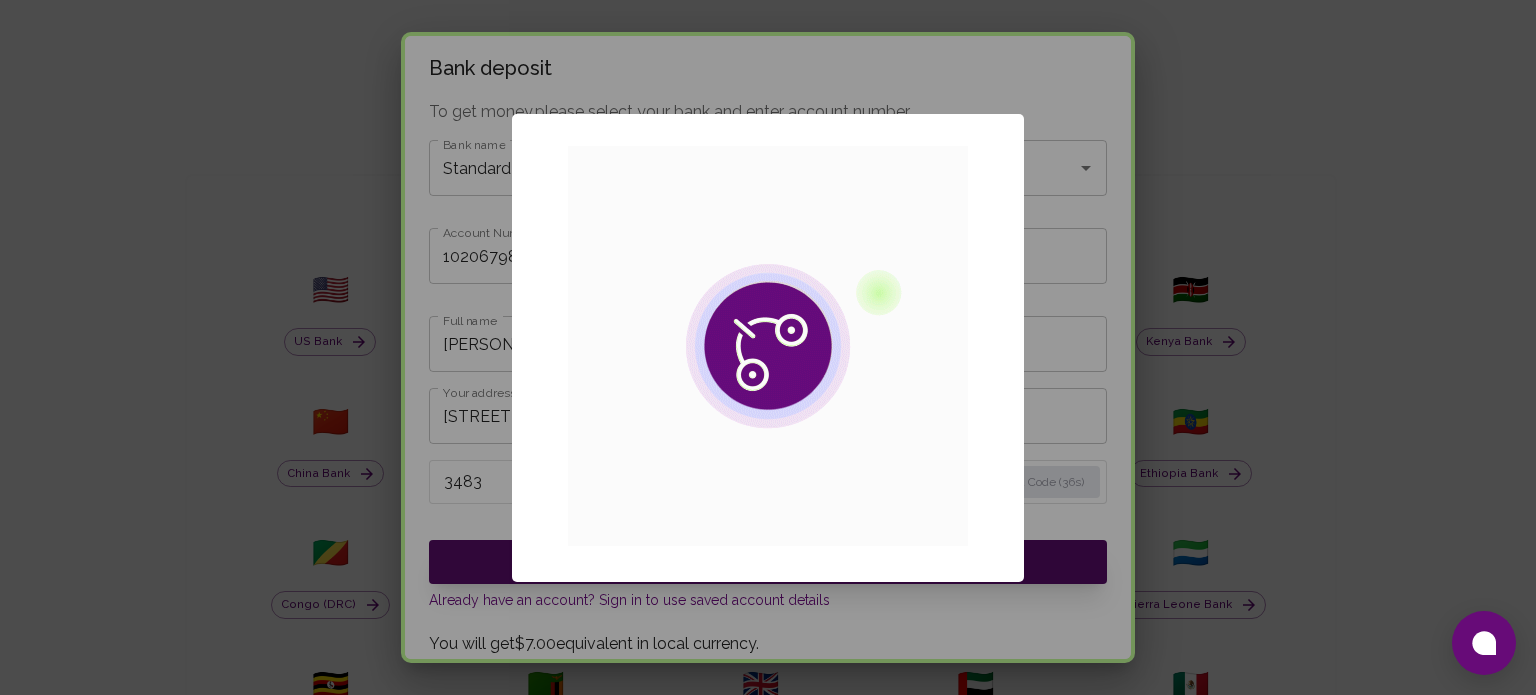 type 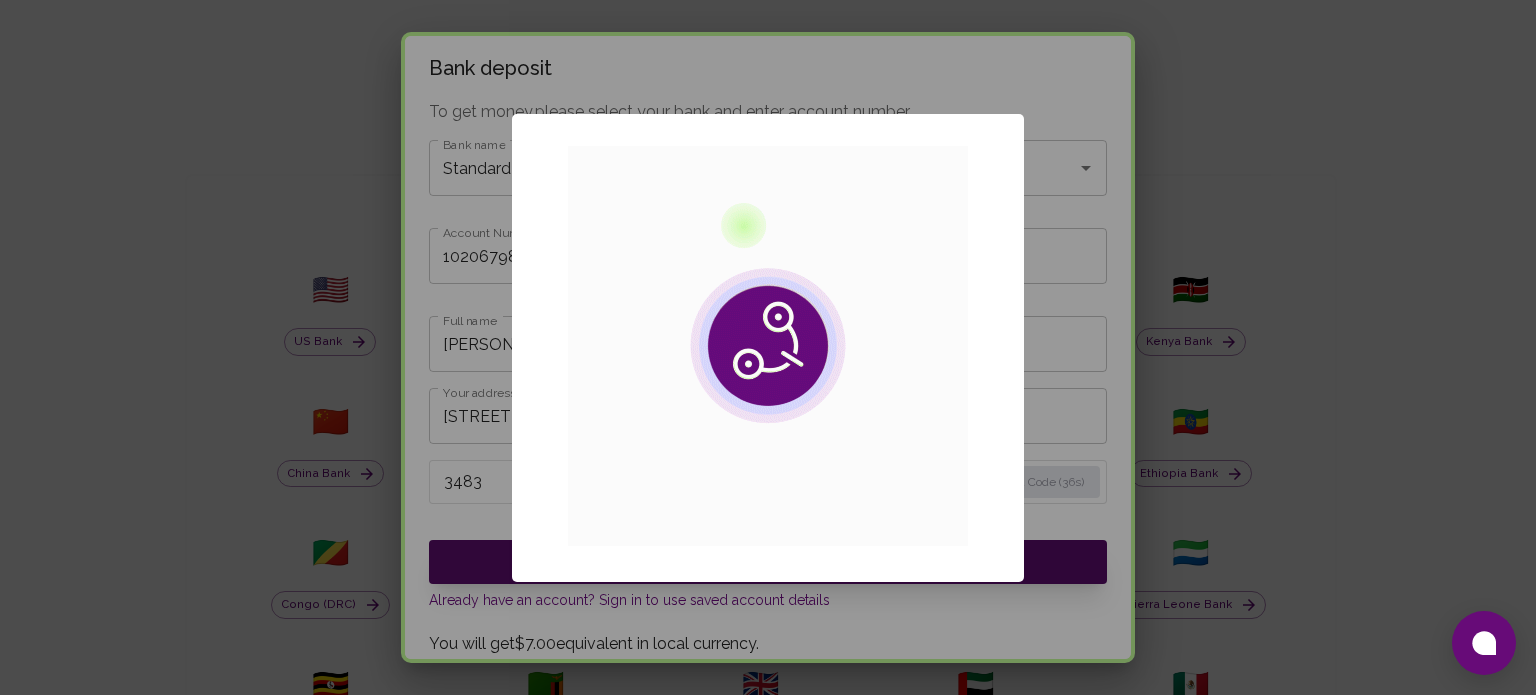 type 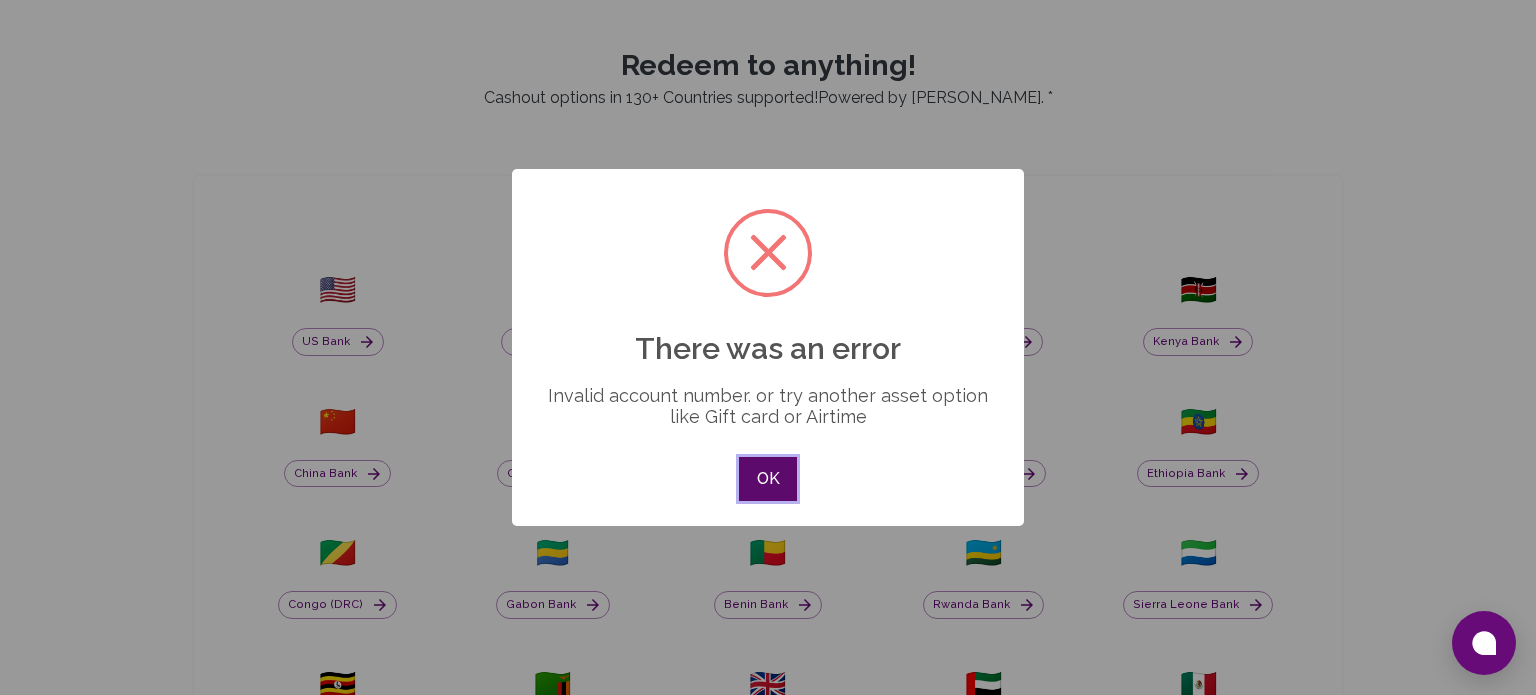 click on "OK" at bounding box center [768, 479] 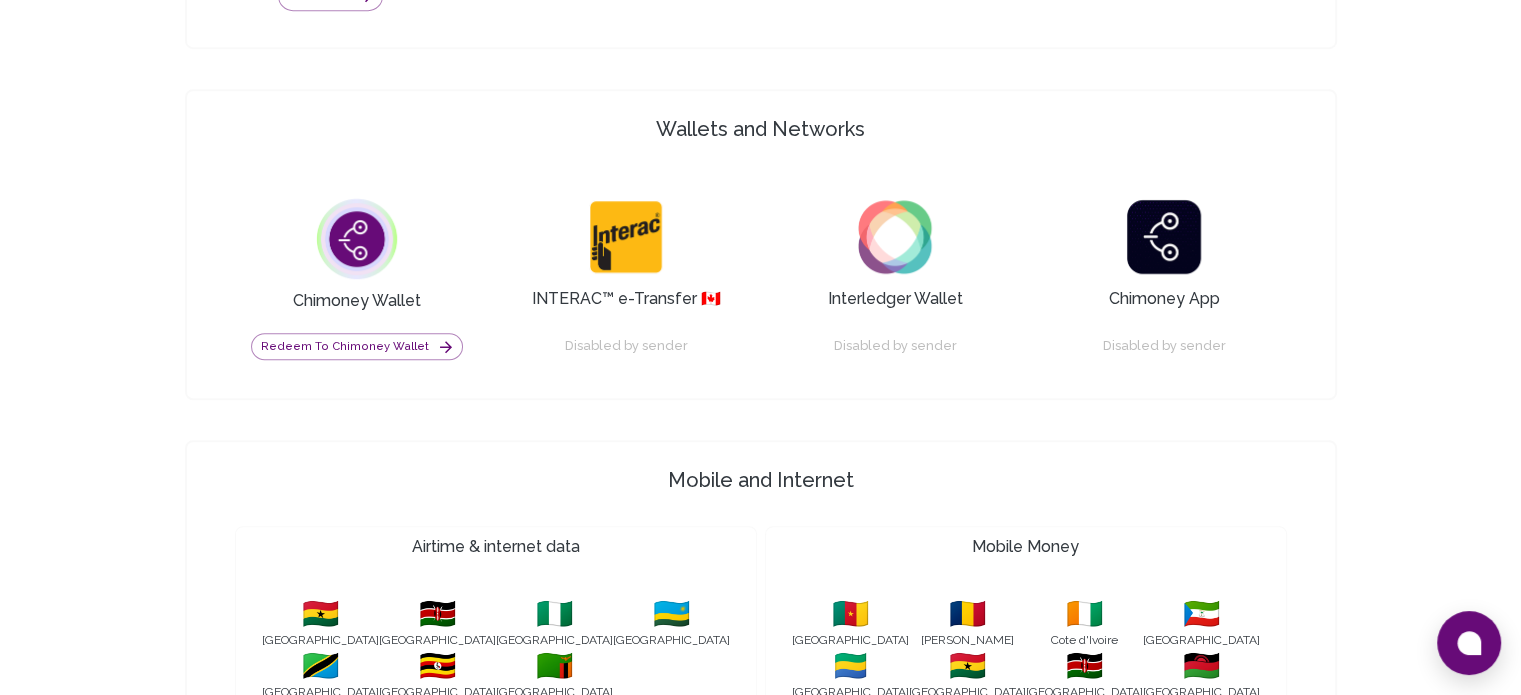 scroll, scrollTop: 1424, scrollLeft: 0, axis: vertical 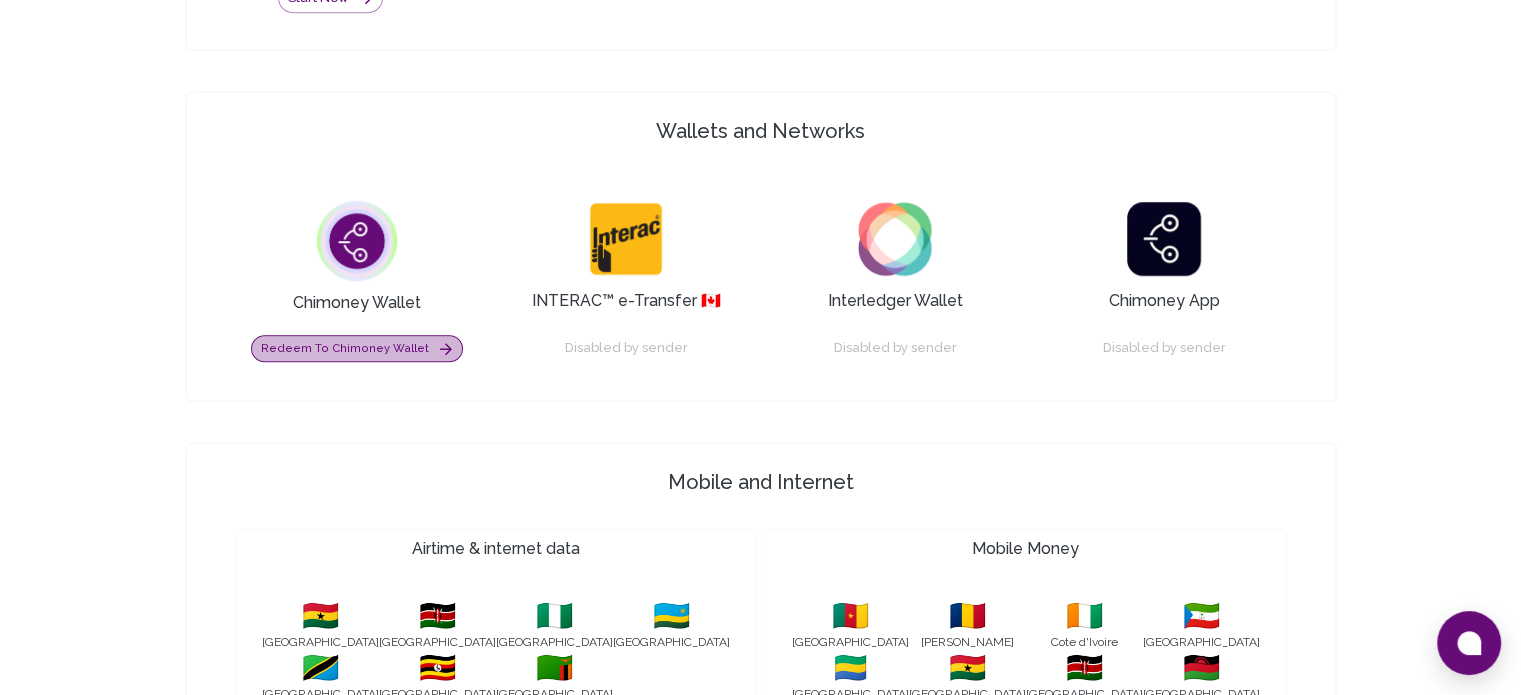 click on "Redeem to Chimoney Wallet" at bounding box center (357, 349) 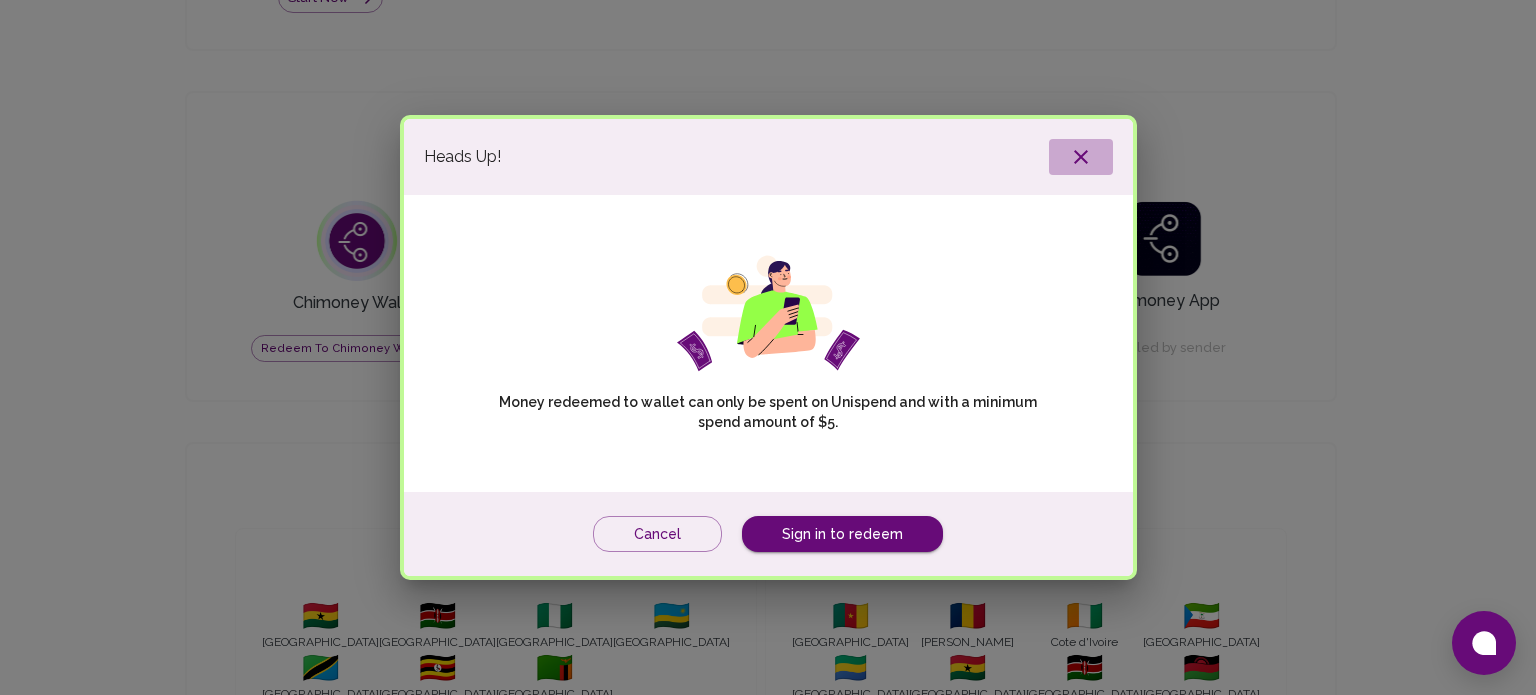 click 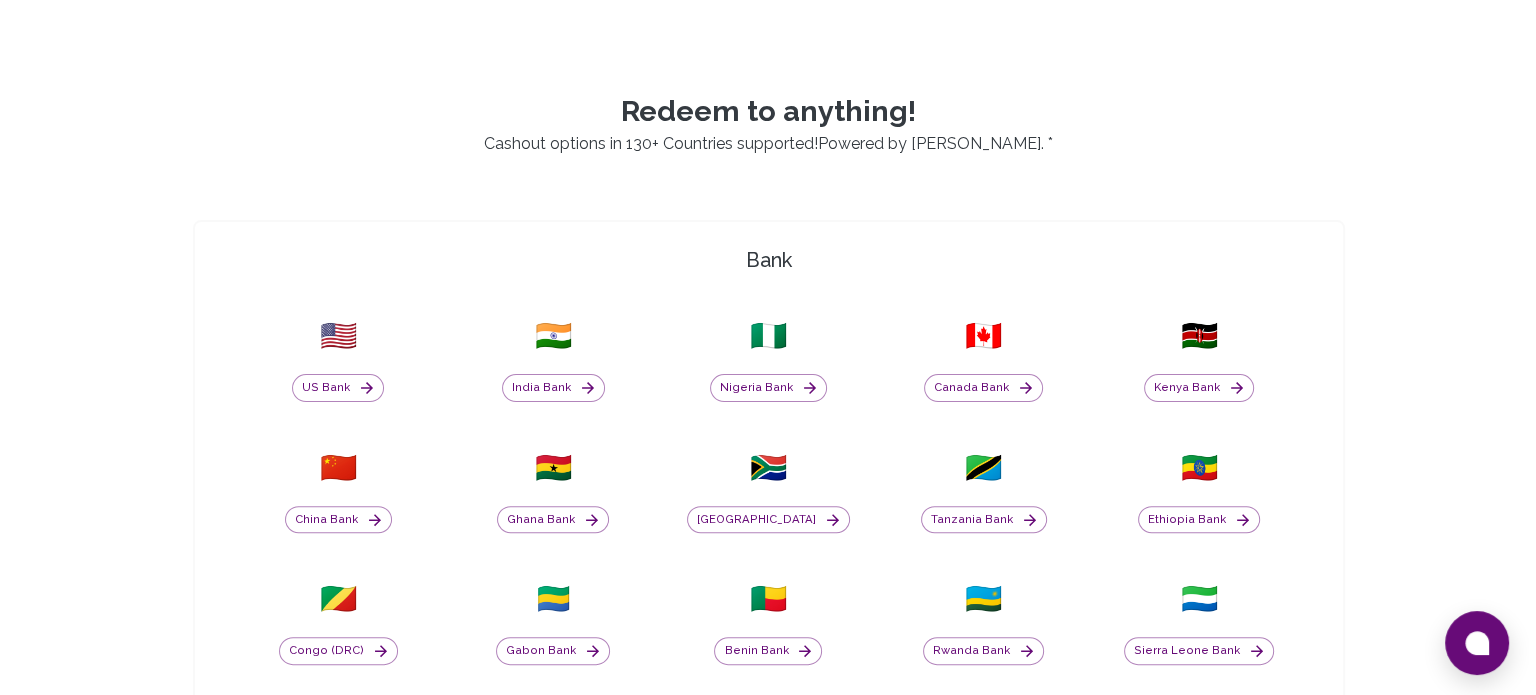scroll, scrollTop: 540, scrollLeft: 0, axis: vertical 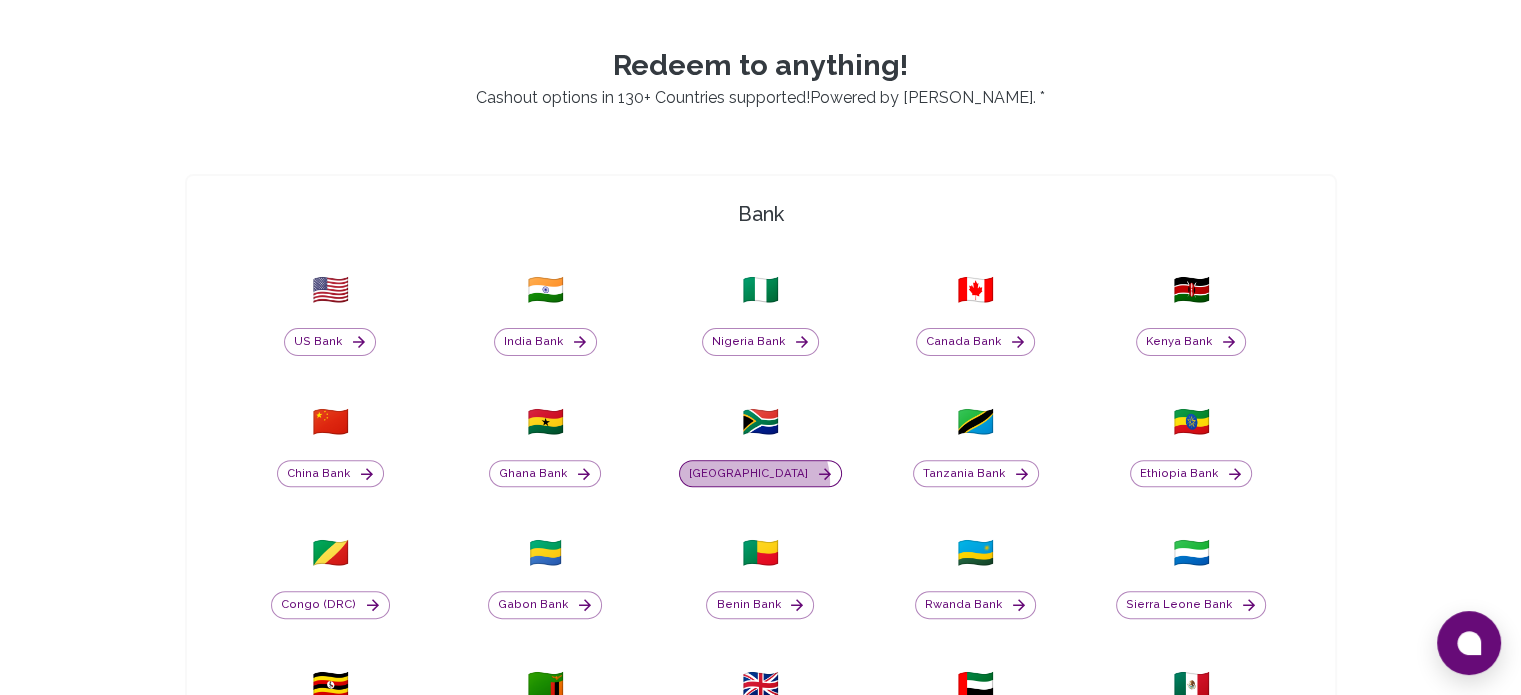 click on "[GEOGRAPHIC_DATA]" at bounding box center [760, 474] 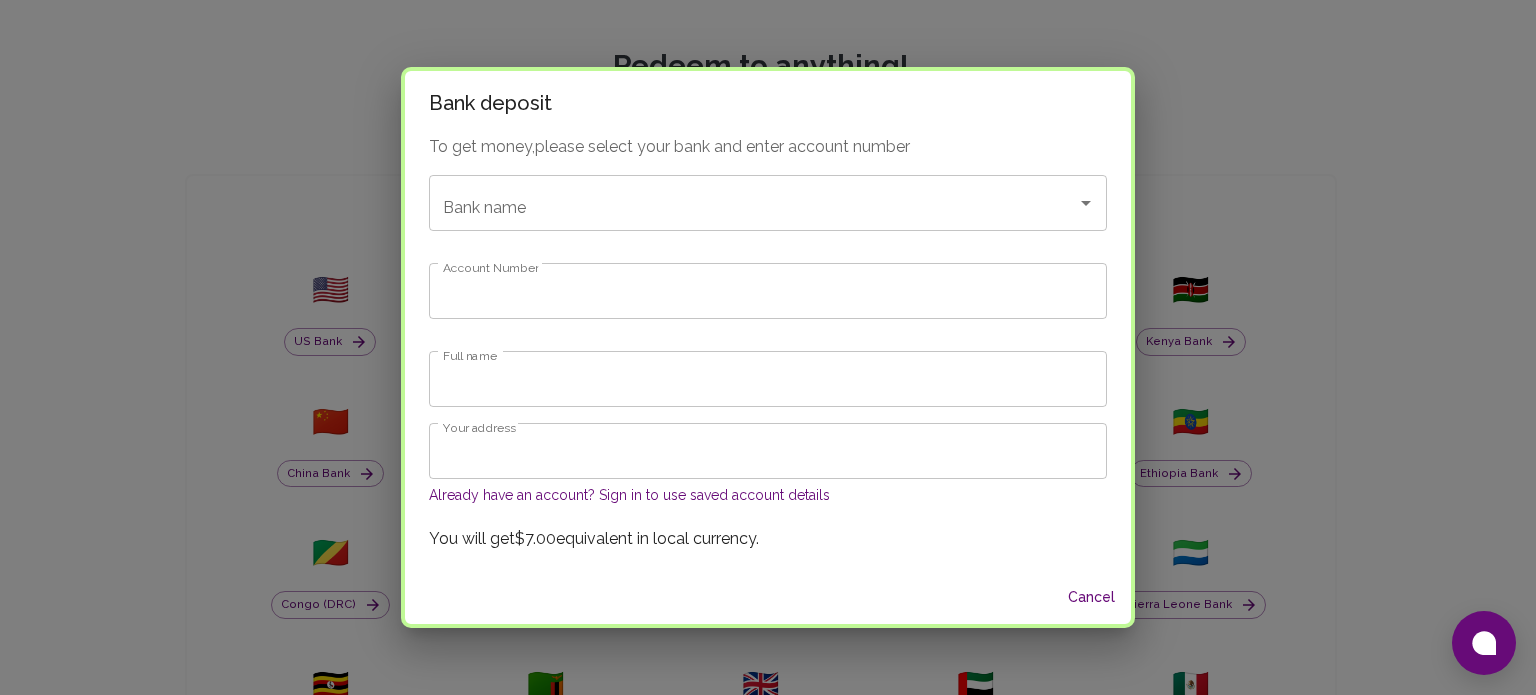 click on "Account Number" at bounding box center [768, 291] 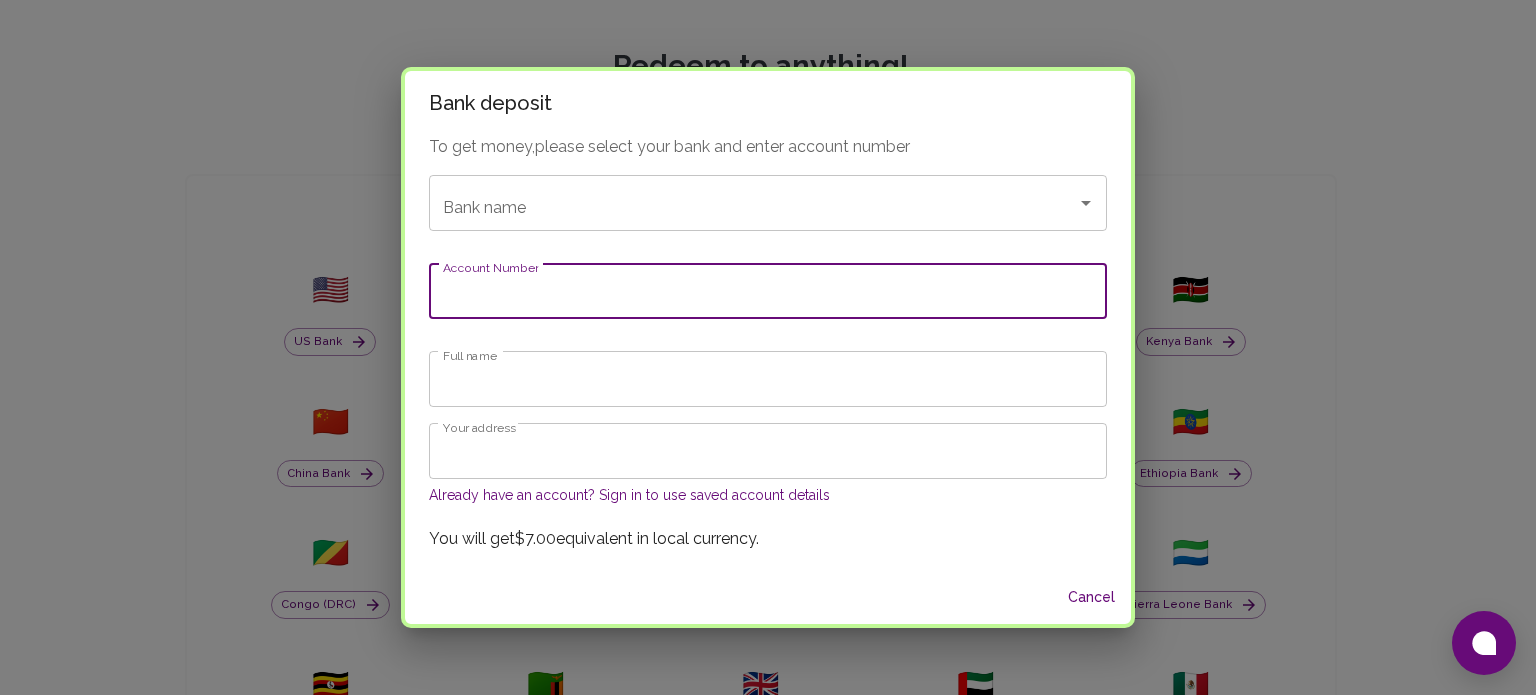 paste on "3483" 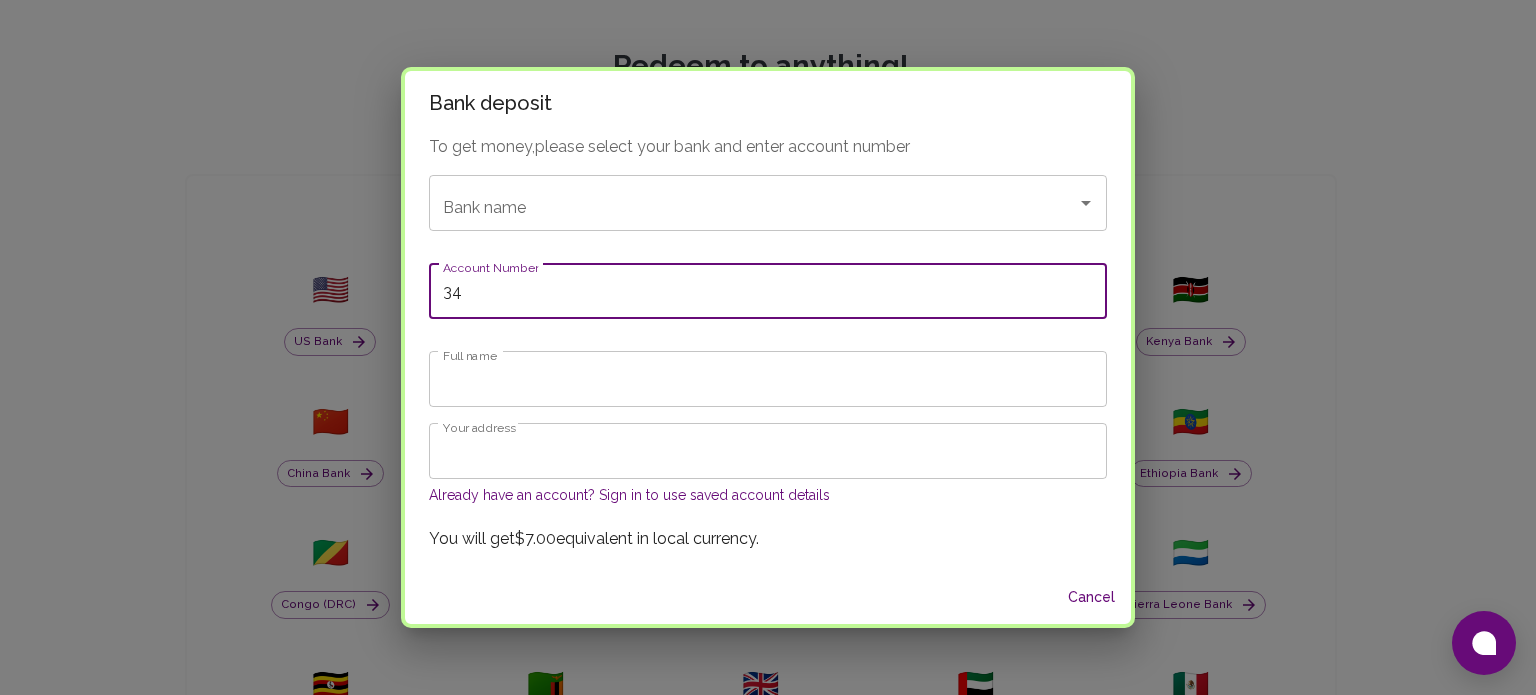 type on "3" 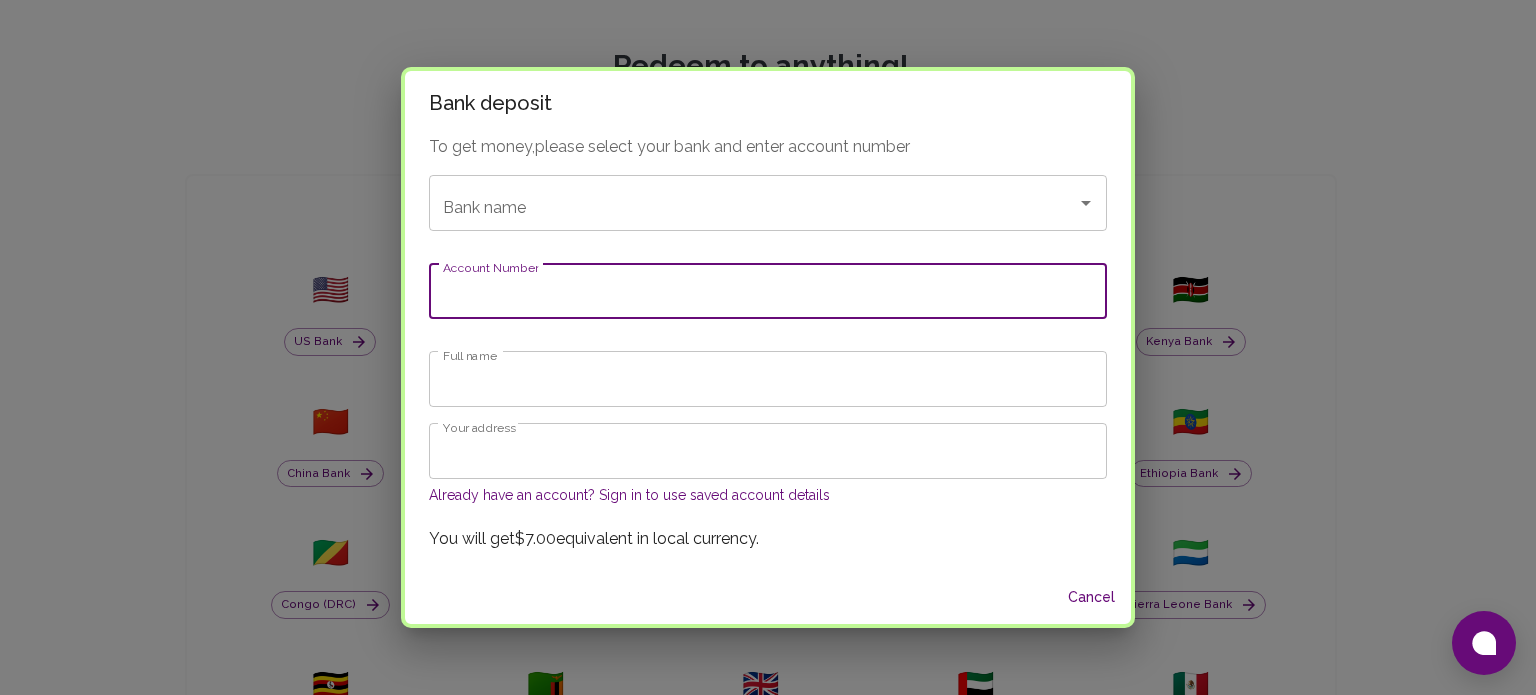 paste on ": 10 20 679 808 1" 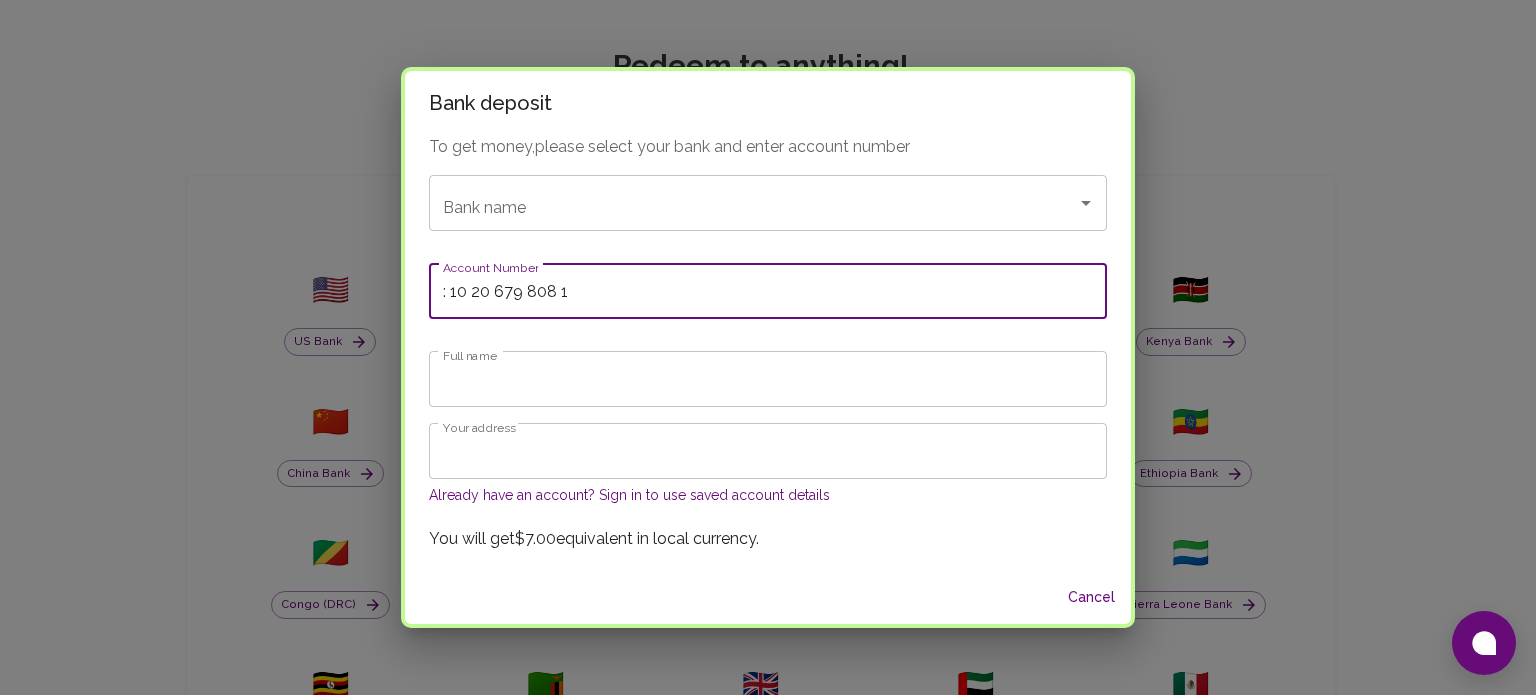 click on ": 10 20 679 808 1" at bounding box center (768, 291) 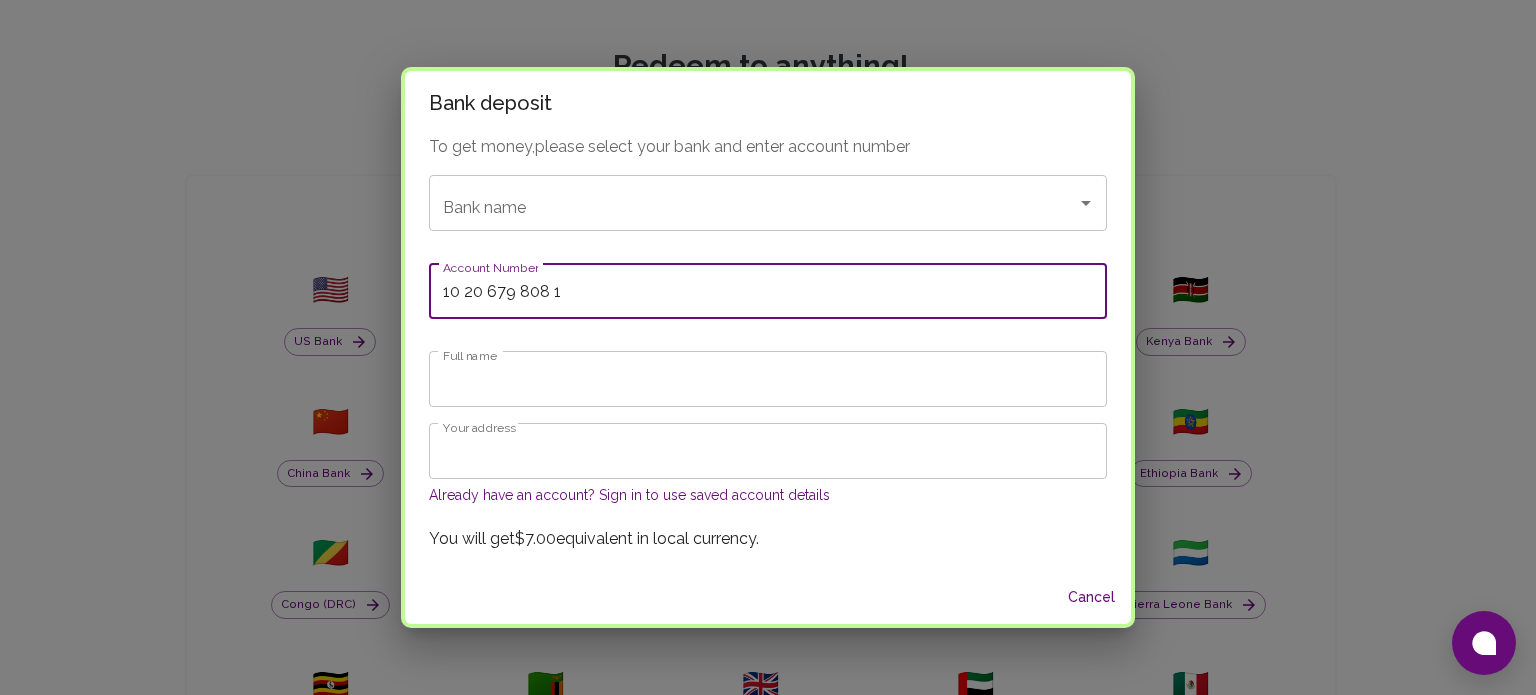 click on "10 20 679 808 1" at bounding box center [768, 291] 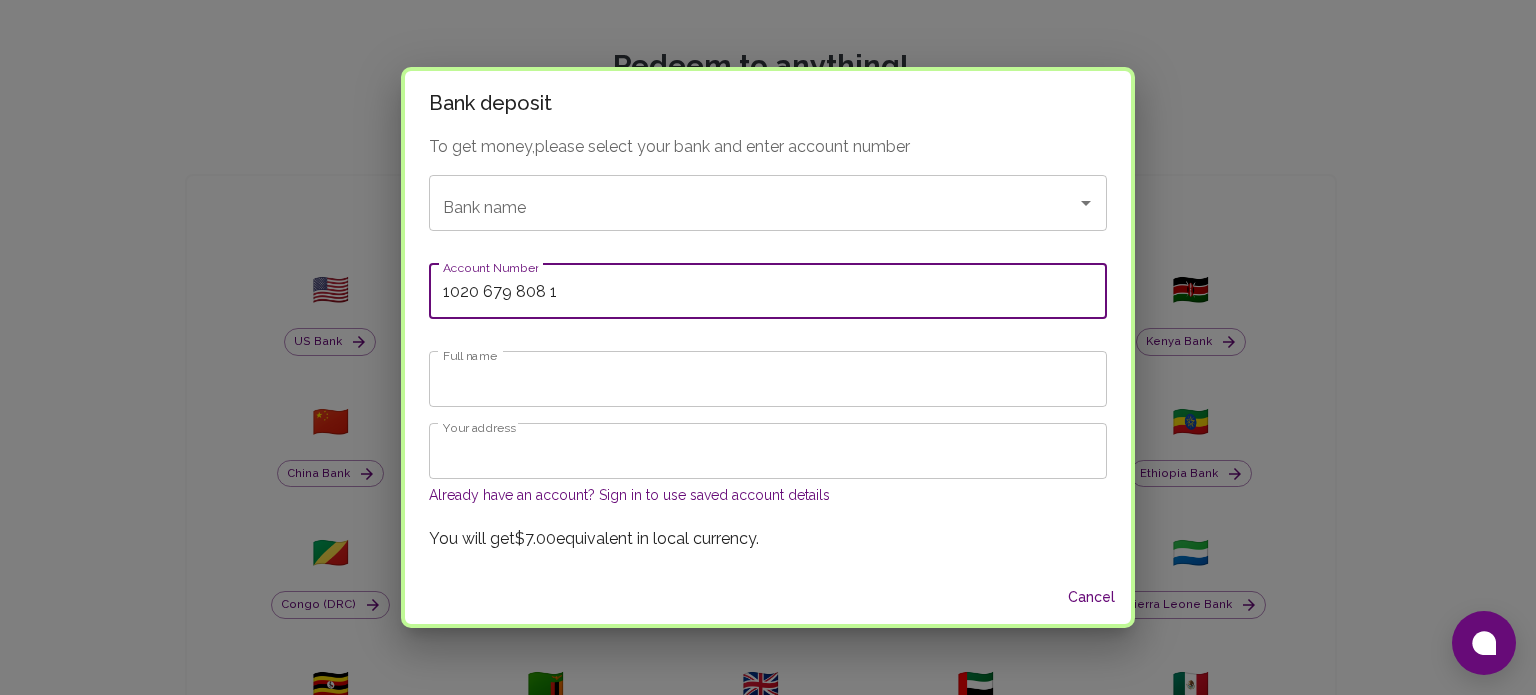 click on "1020 679 808 1" at bounding box center (768, 291) 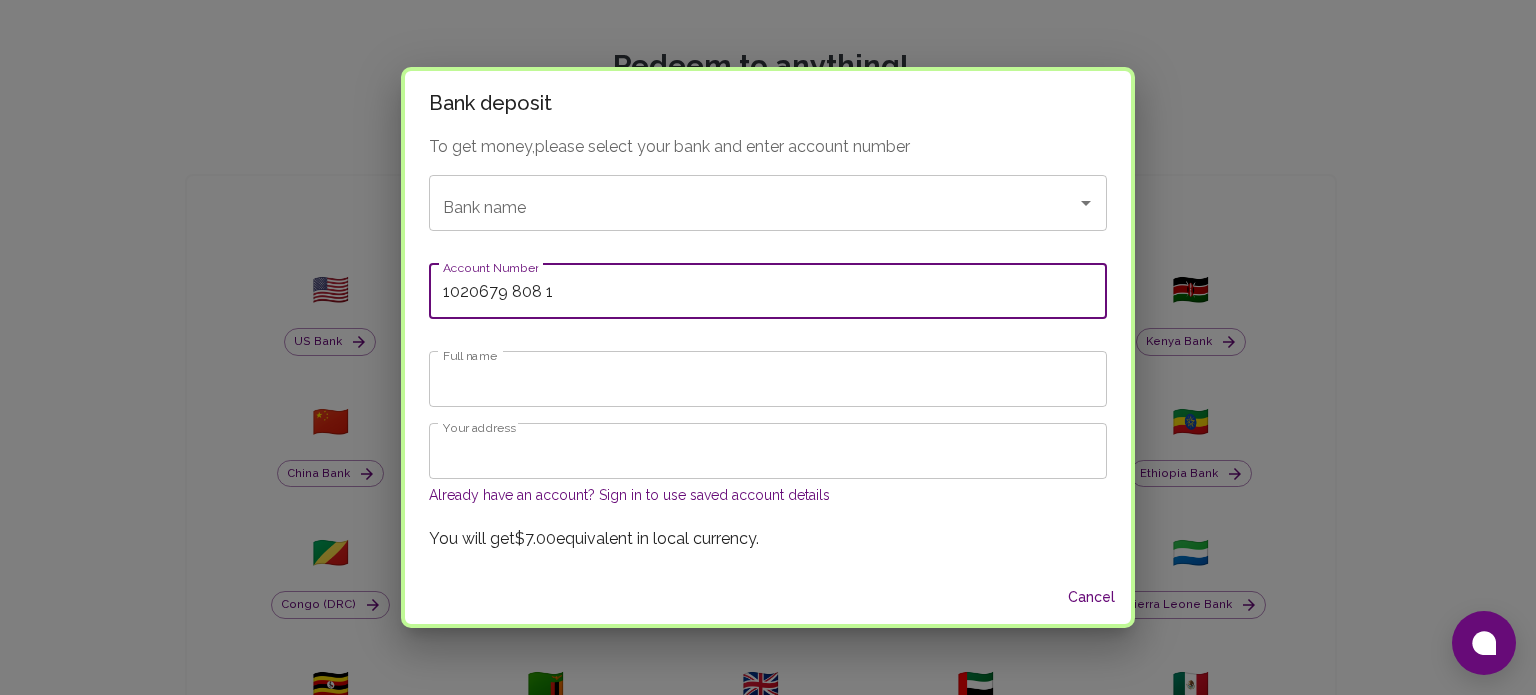 click on "1020679 808 1" at bounding box center [768, 291] 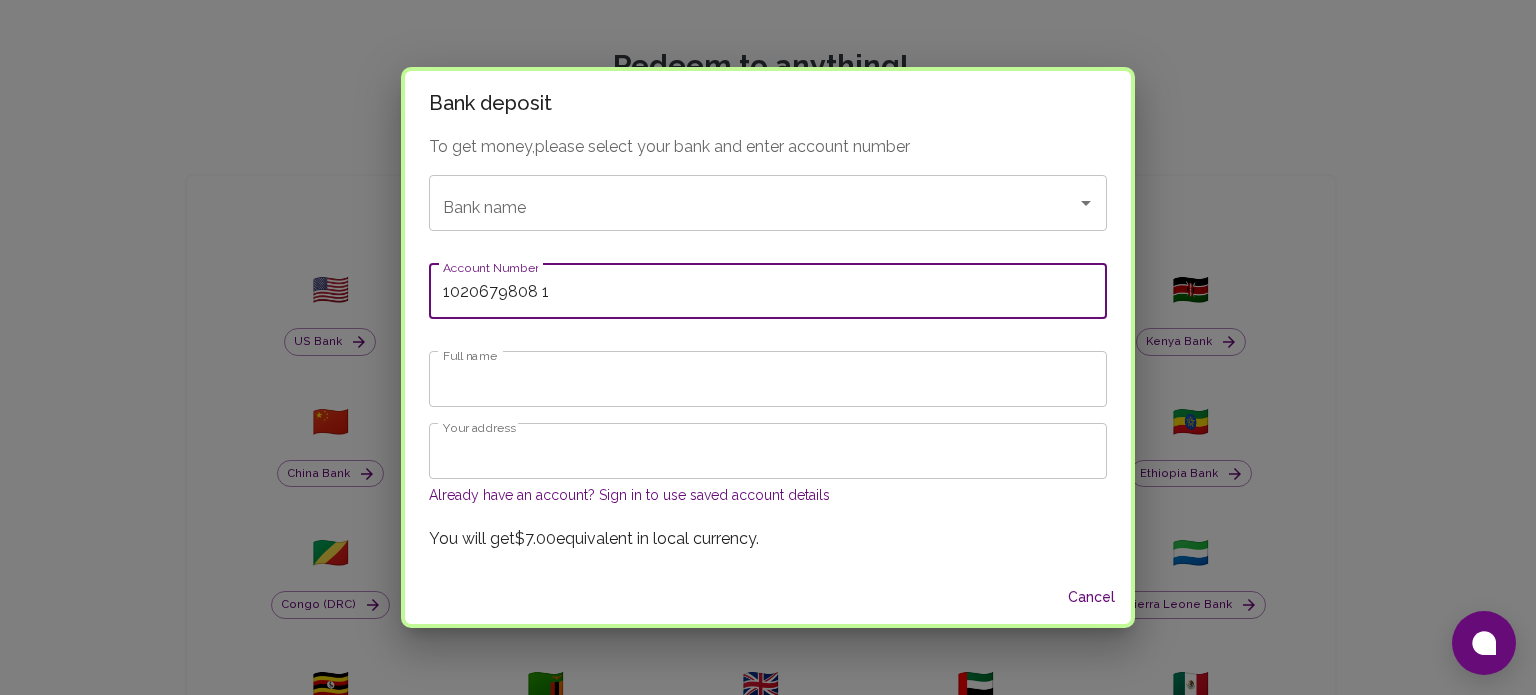 click on "1020679808 1" at bounding box center [768, 291] 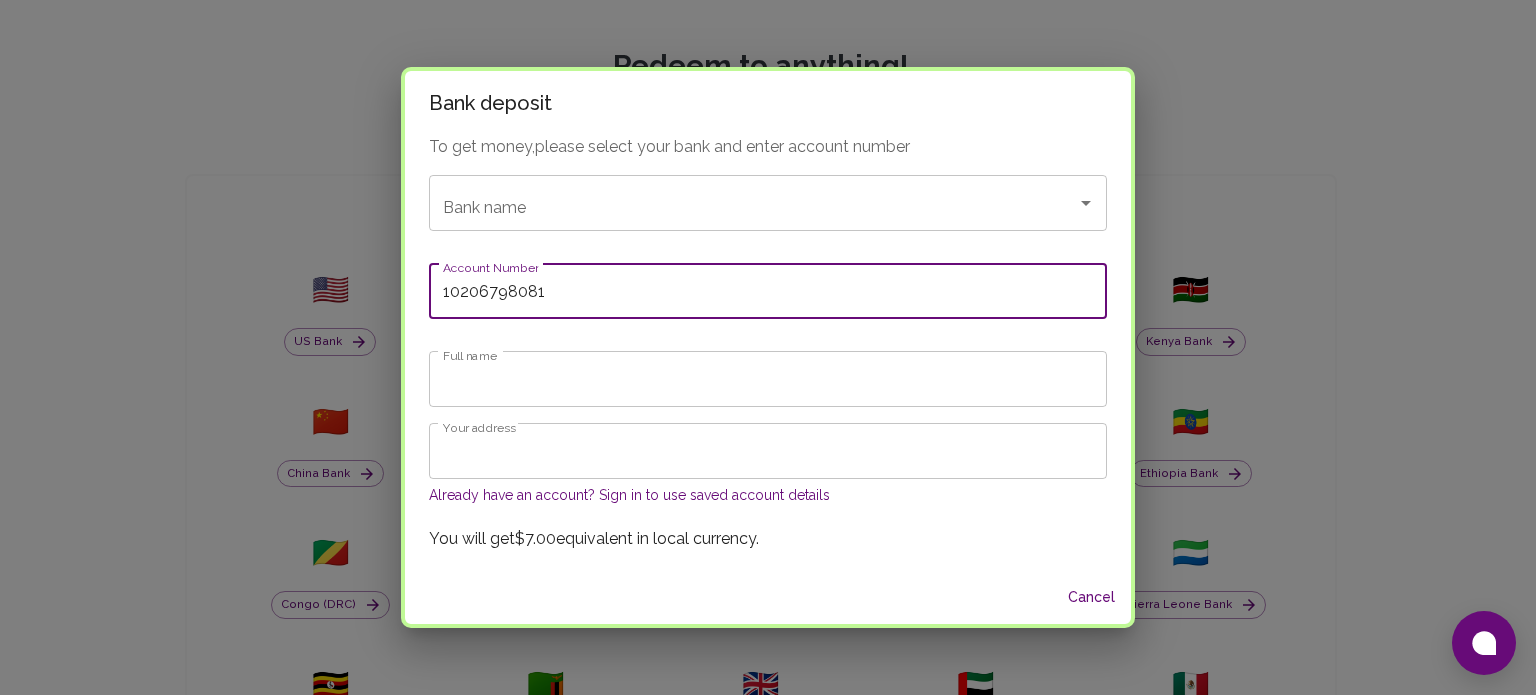 type on "10206798081" 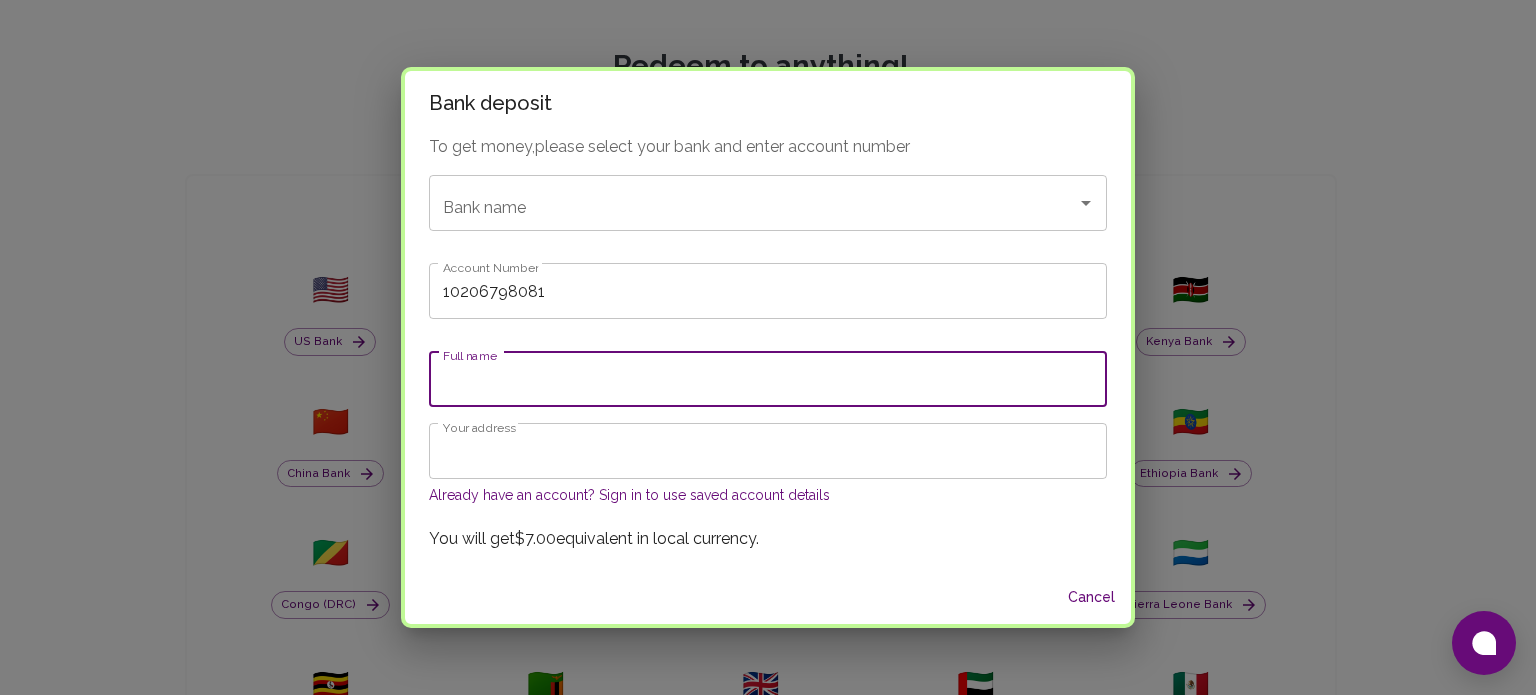 type on "[PERSON_NAME]" 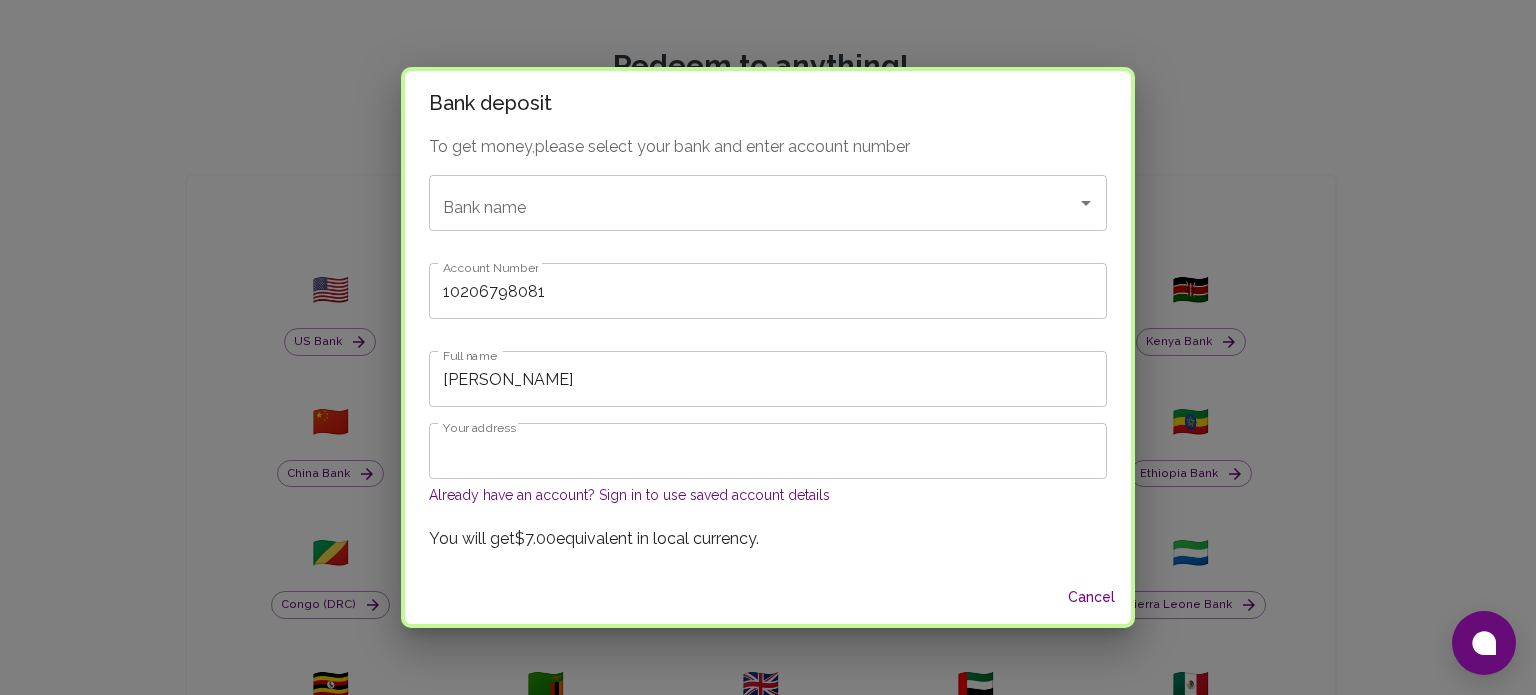 click on "Already have an account? Sign in to use saved account details" at bounding box center (768, 495) 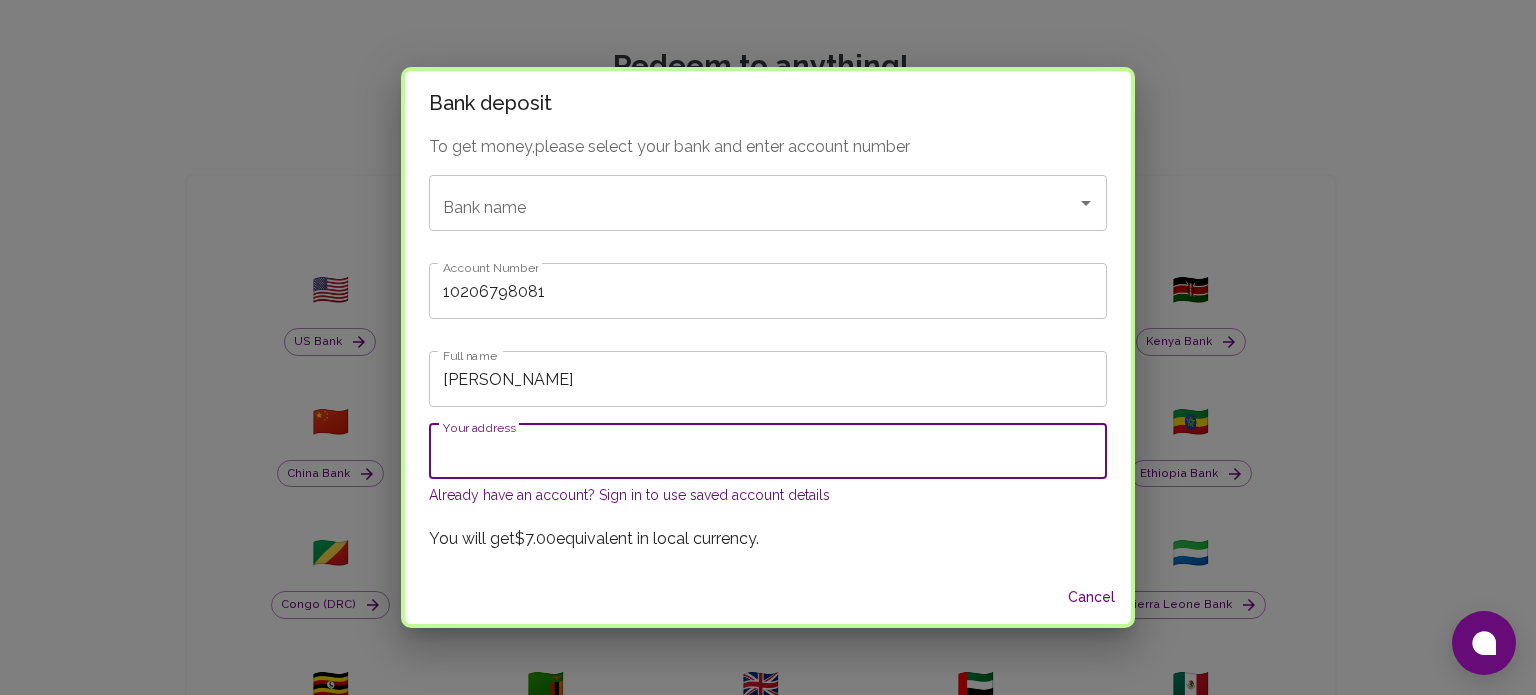 click on "Your address" at bounding box center [768, 451] 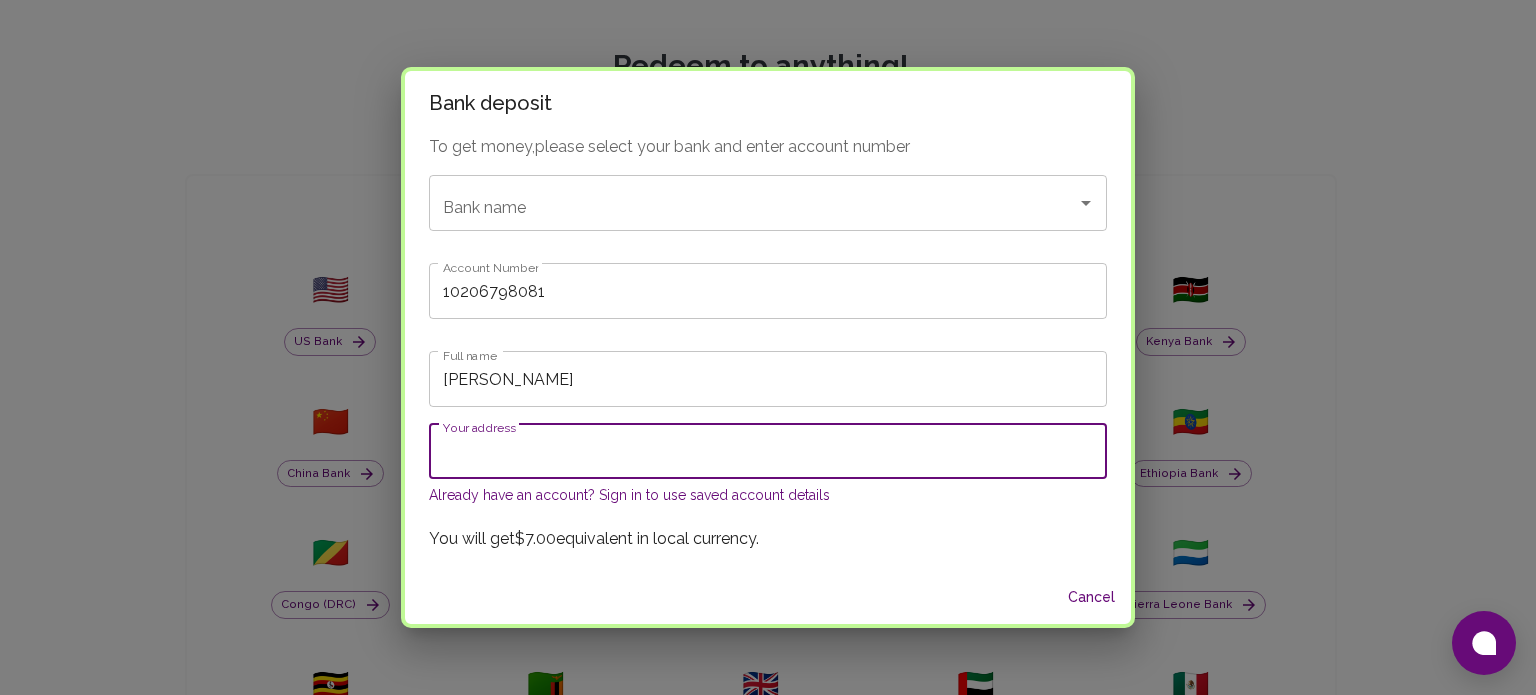 type on "[GEOGRAPHIC_DATA] , [GEOGRAPHIC_DATA]" 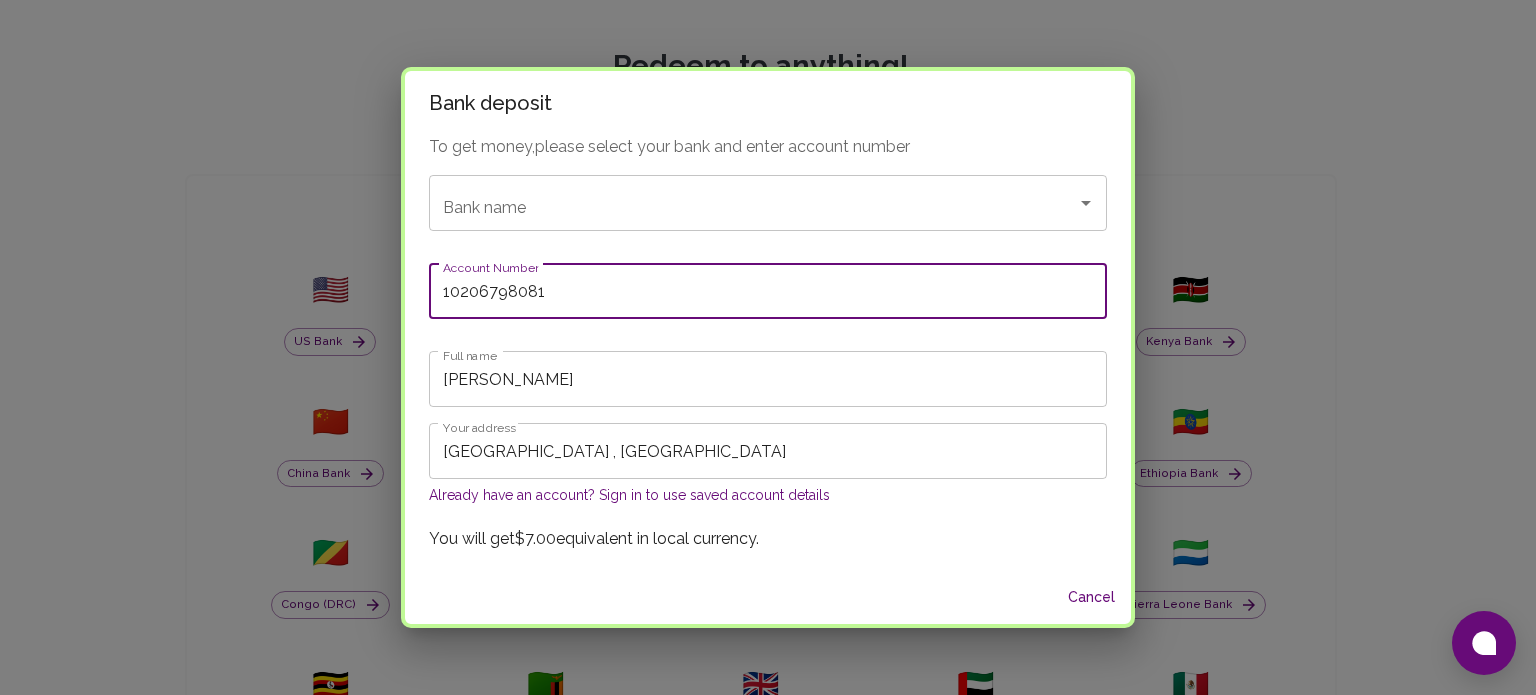 click on "10206798081" at bounding box center [768, 291] 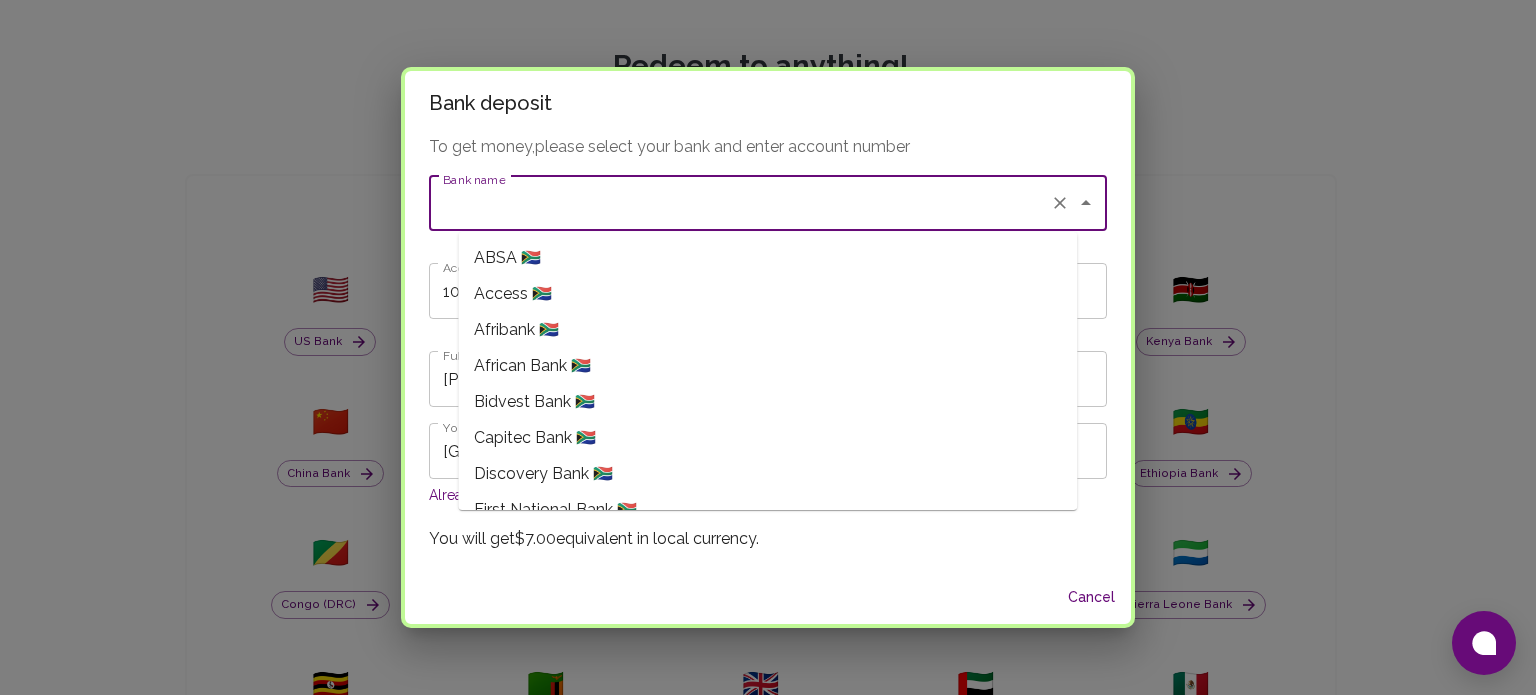 click on "Bank name" at bounding box center (740, 203) 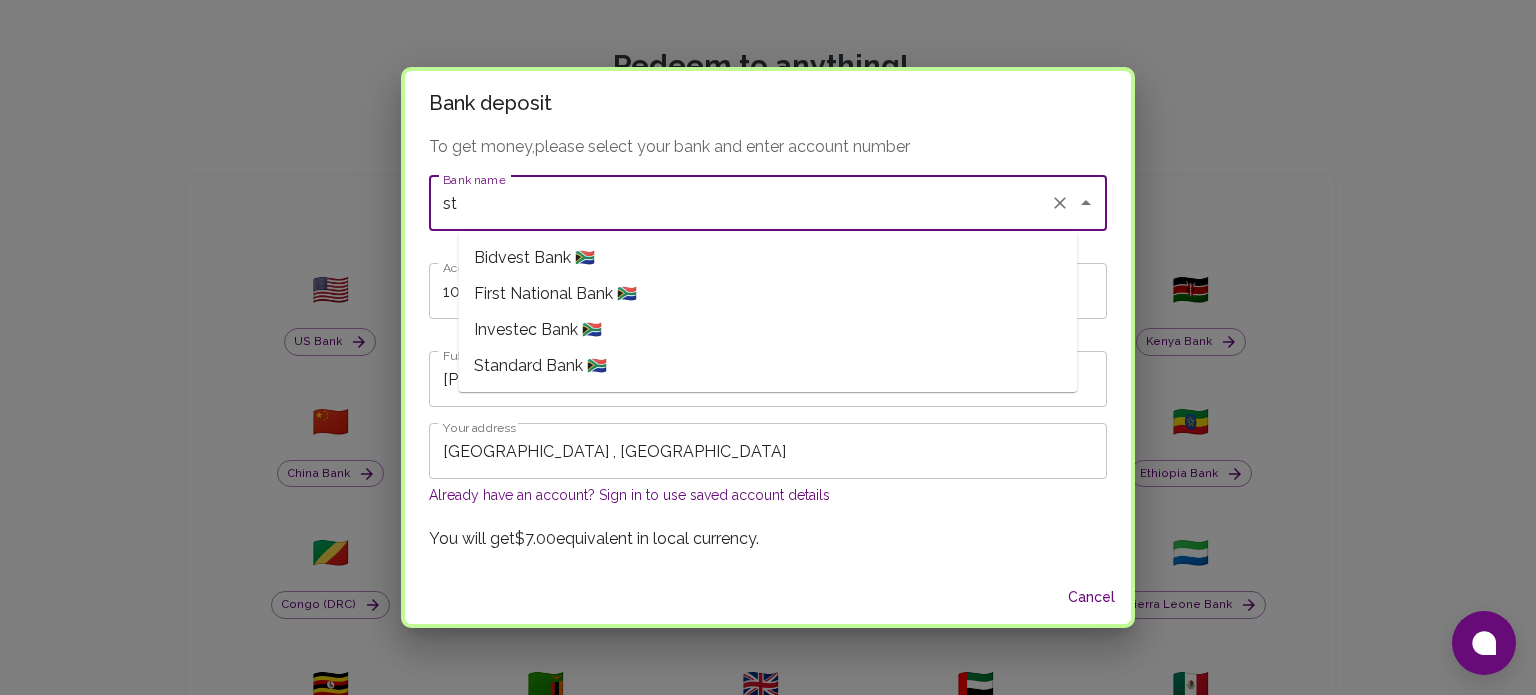click on "Standard Bank 🇿🇦" at bounding box center (767, 366) 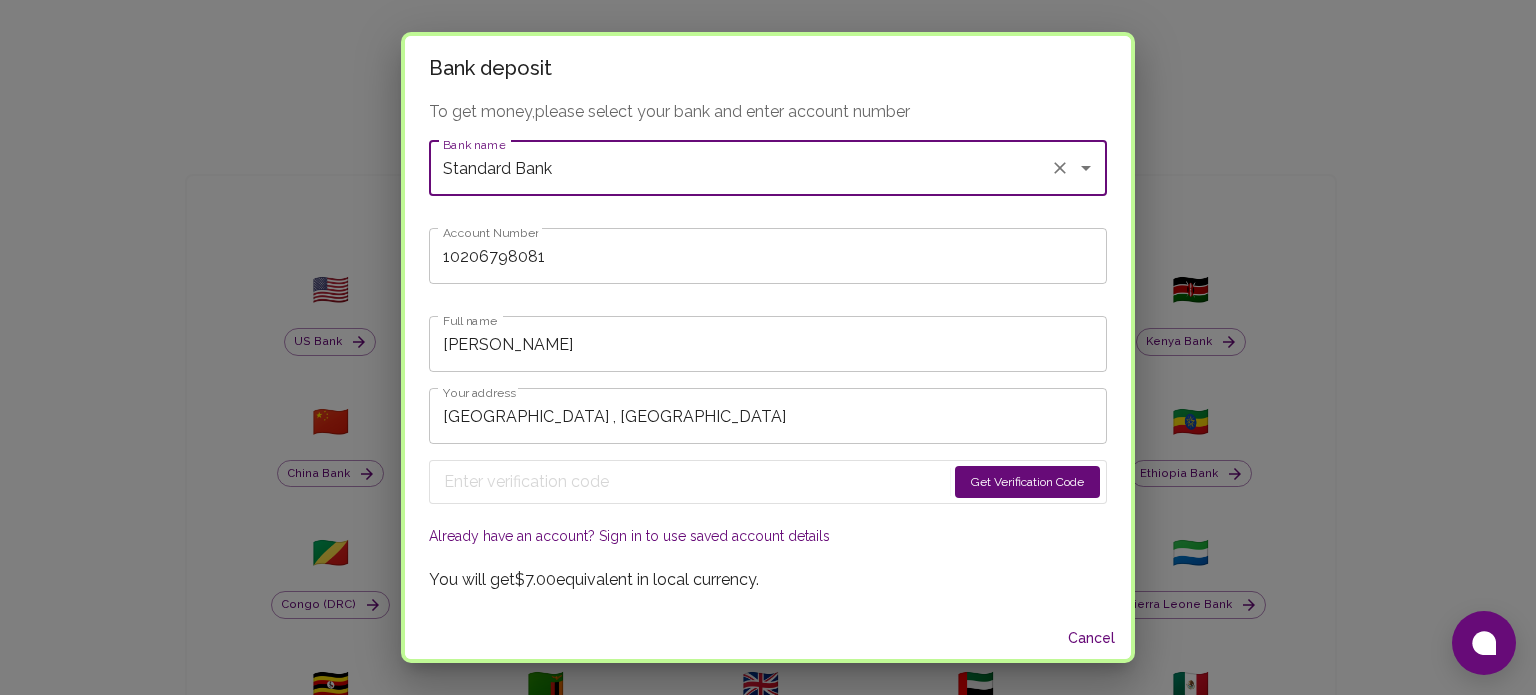 scroll, scrollTop: 4, scrollLeft: 0, axis: vertical 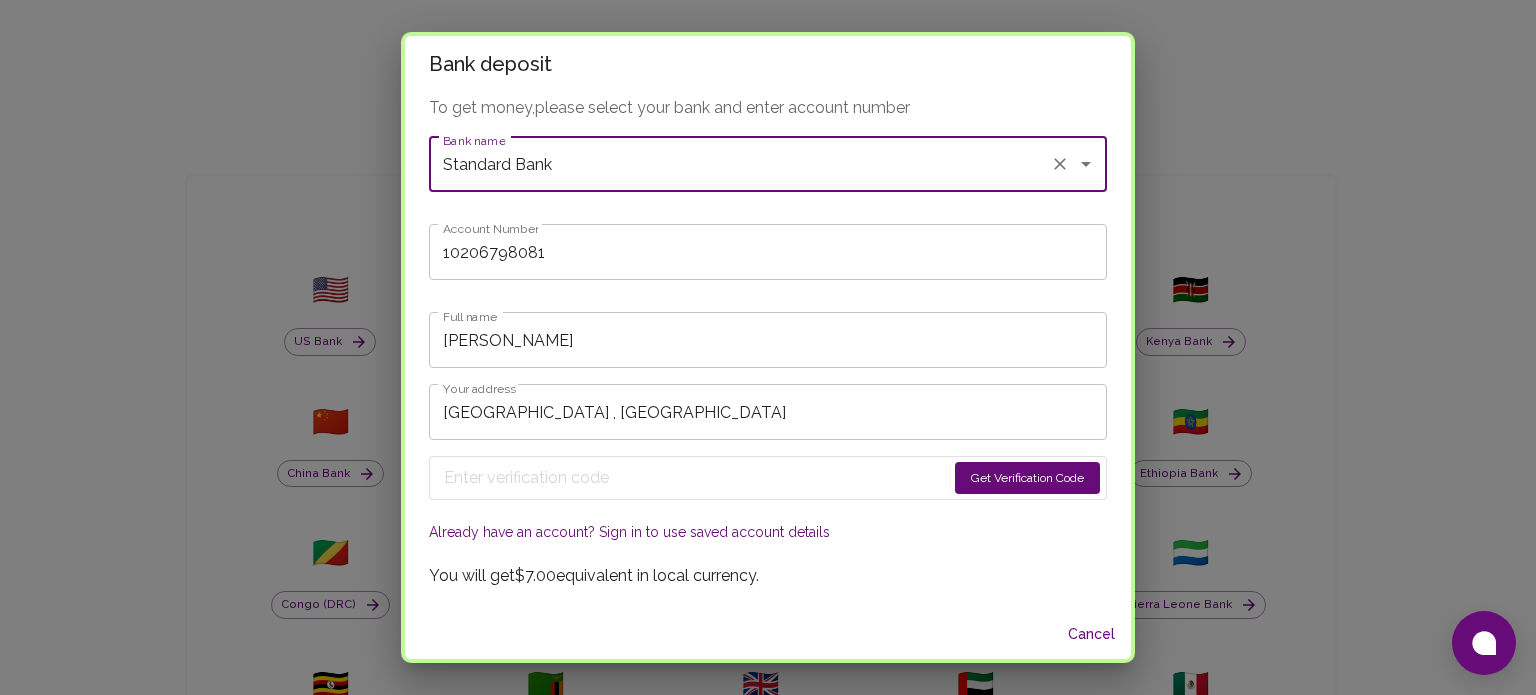 type on "Standard Bank" 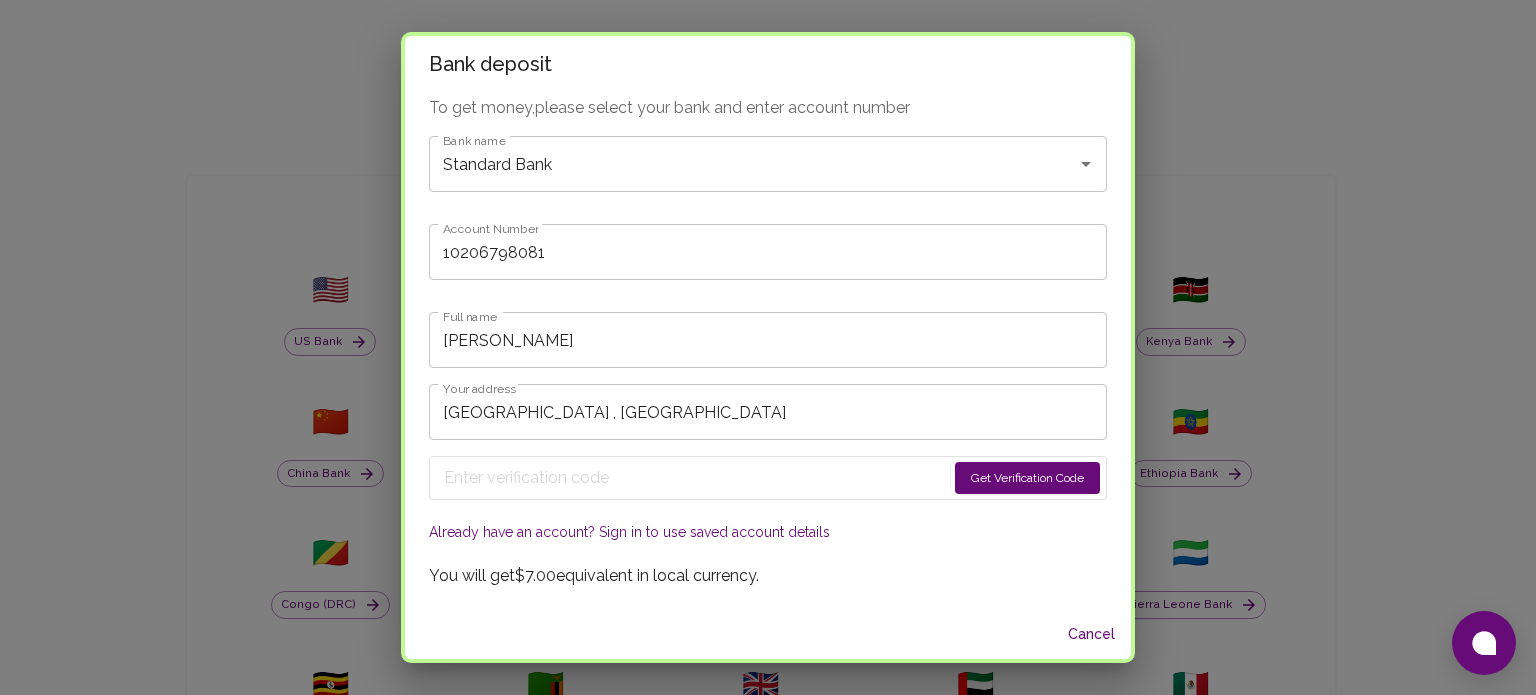 click on "Get Verification Code" at bounding box center (1027, 478) 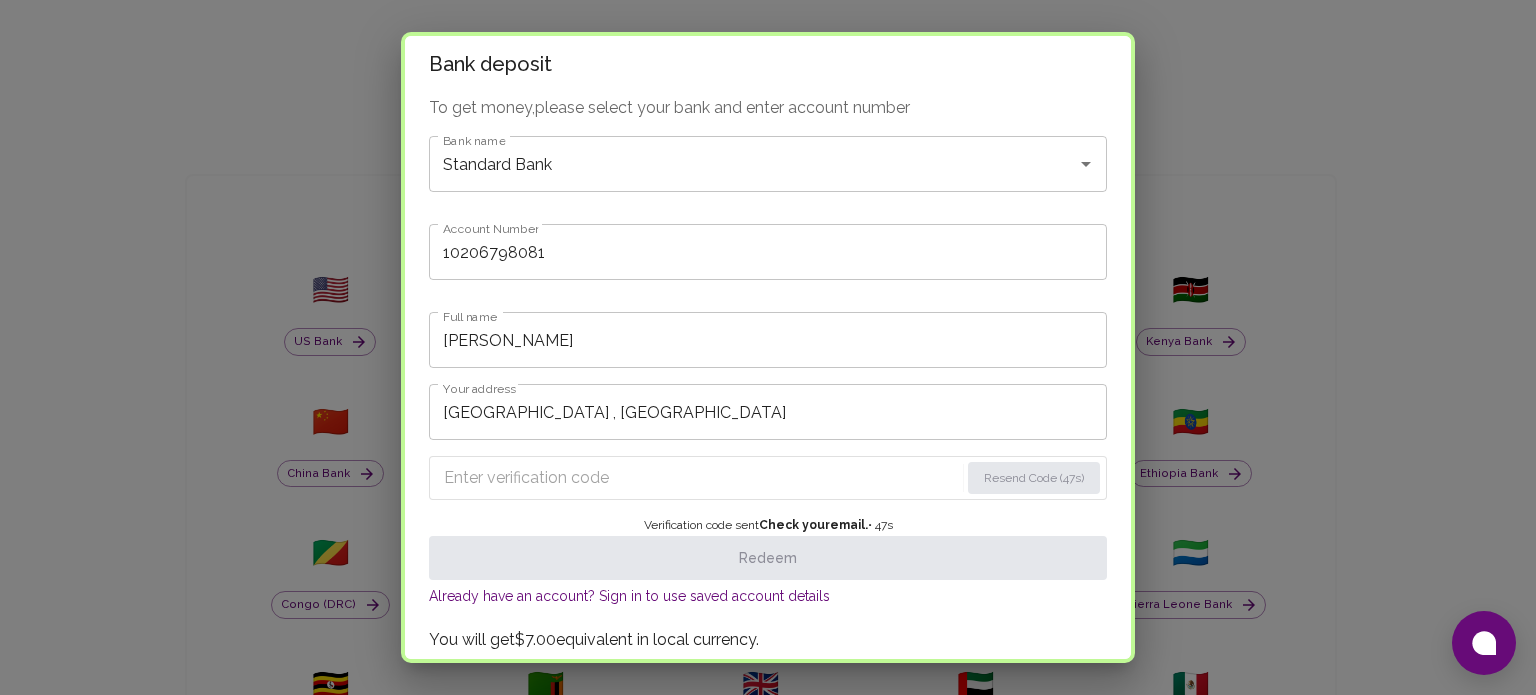 click at bounding box center (701, 478) 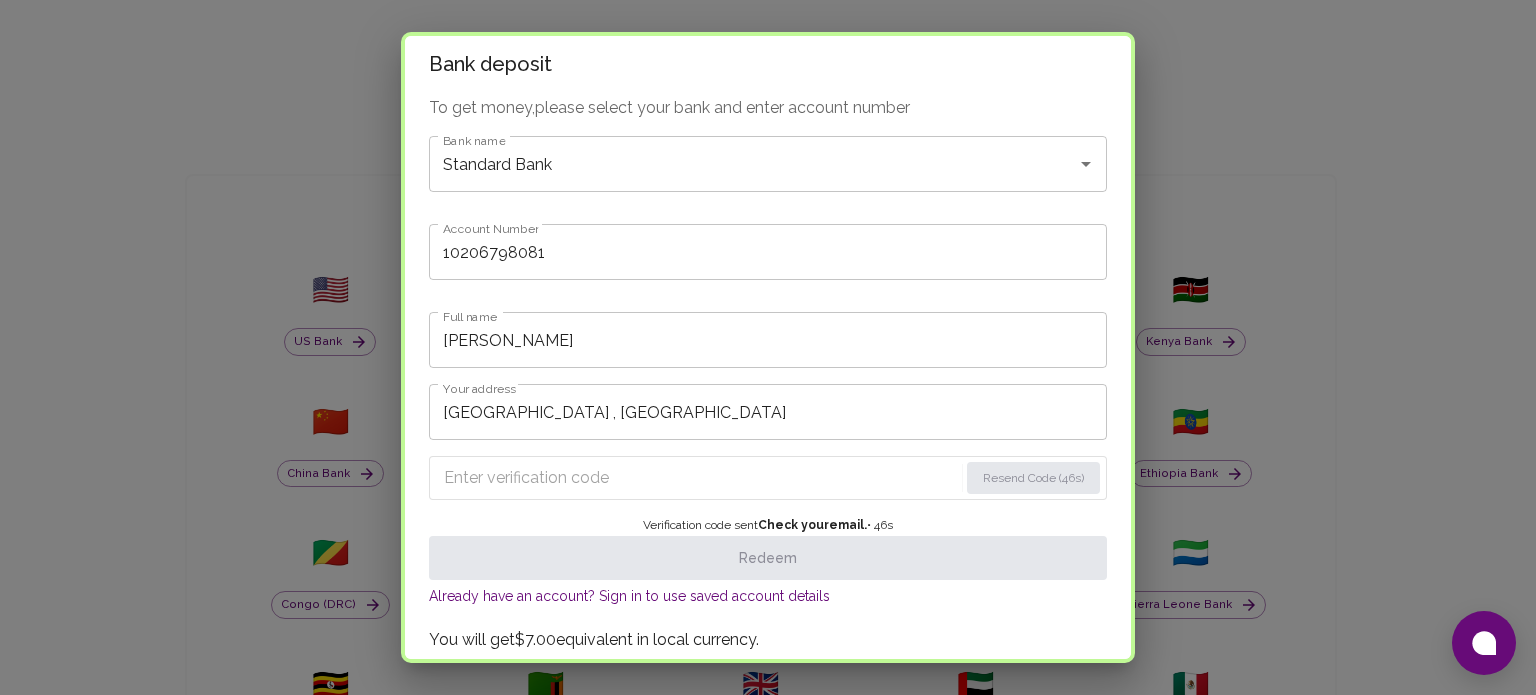 paste on "6539" 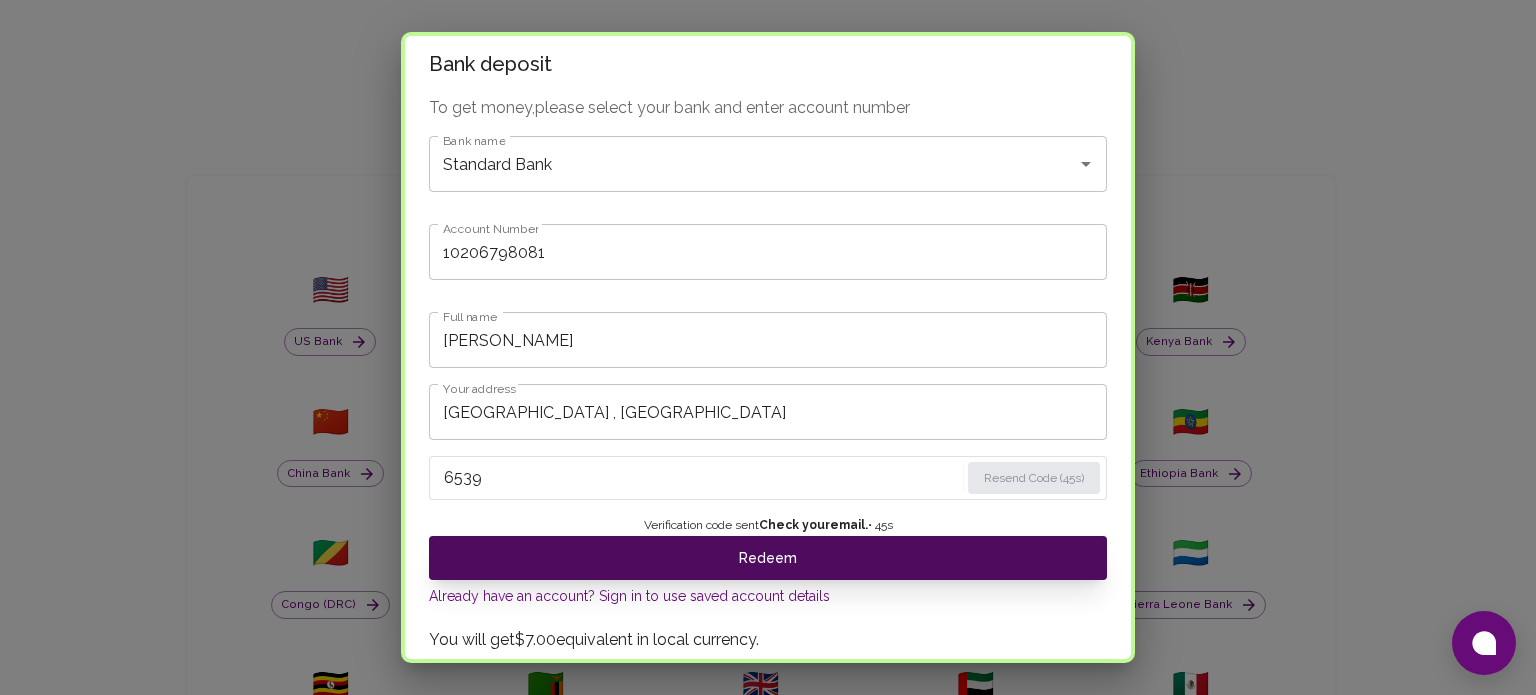 type on "6539" 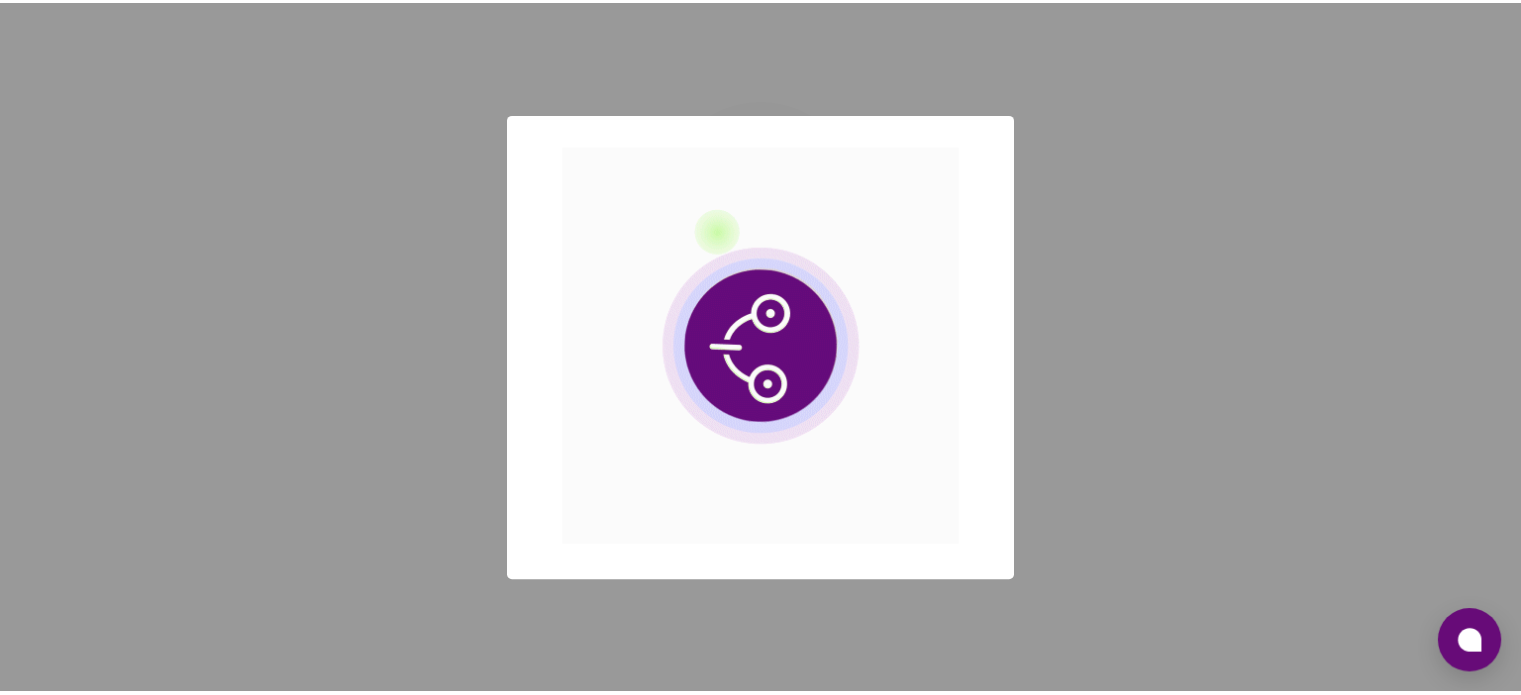 scroll, scrollTop: 0, scrollLeft: 0, axis: both 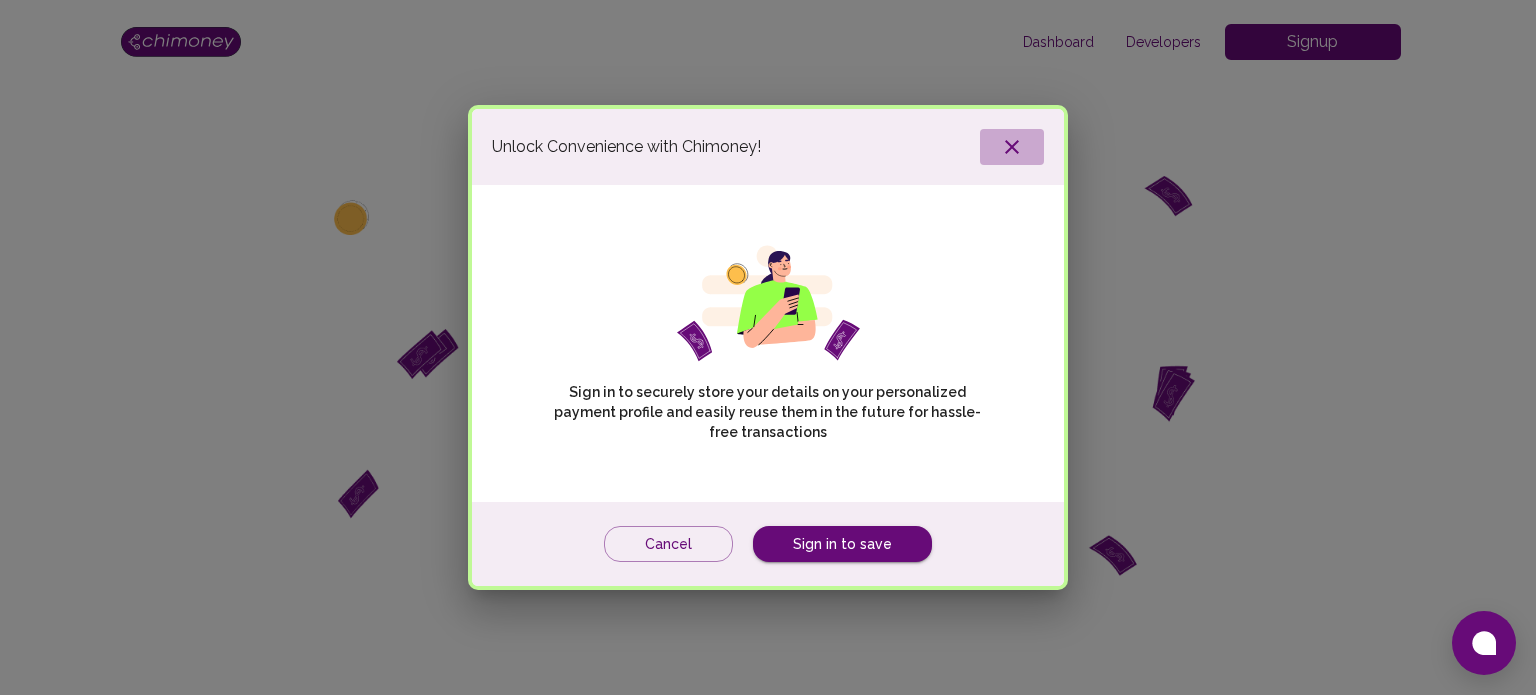 click 